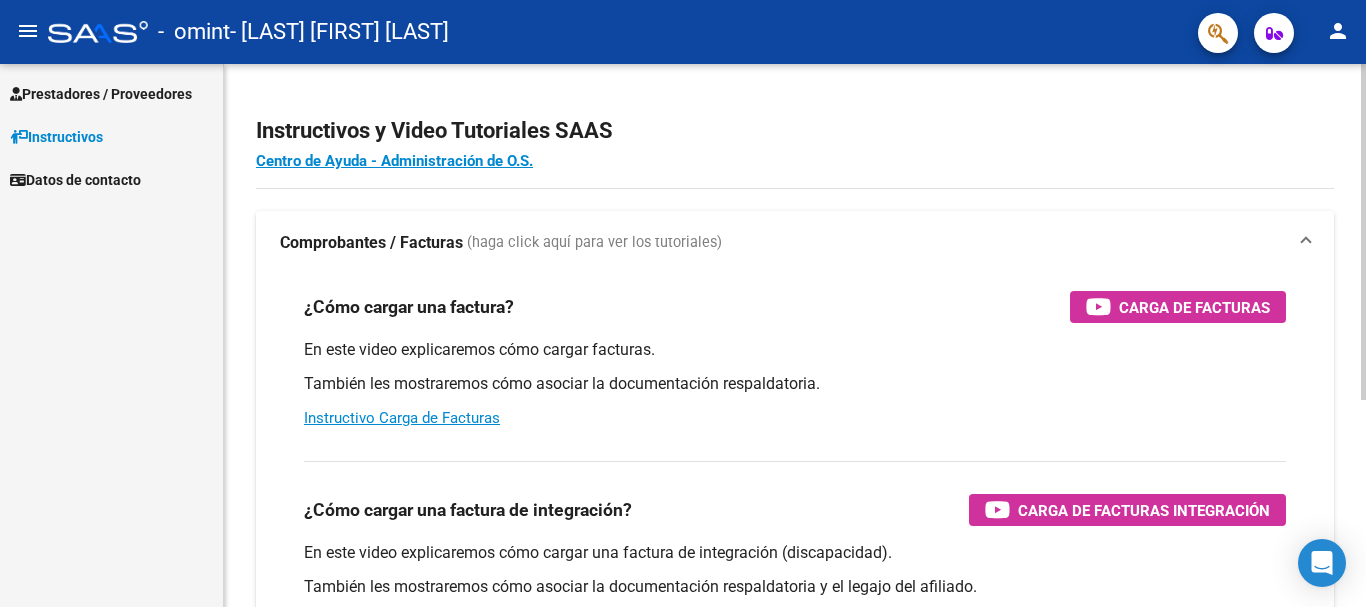 scroll, scrollTop: 0, scrollLeft: 0, axis: both 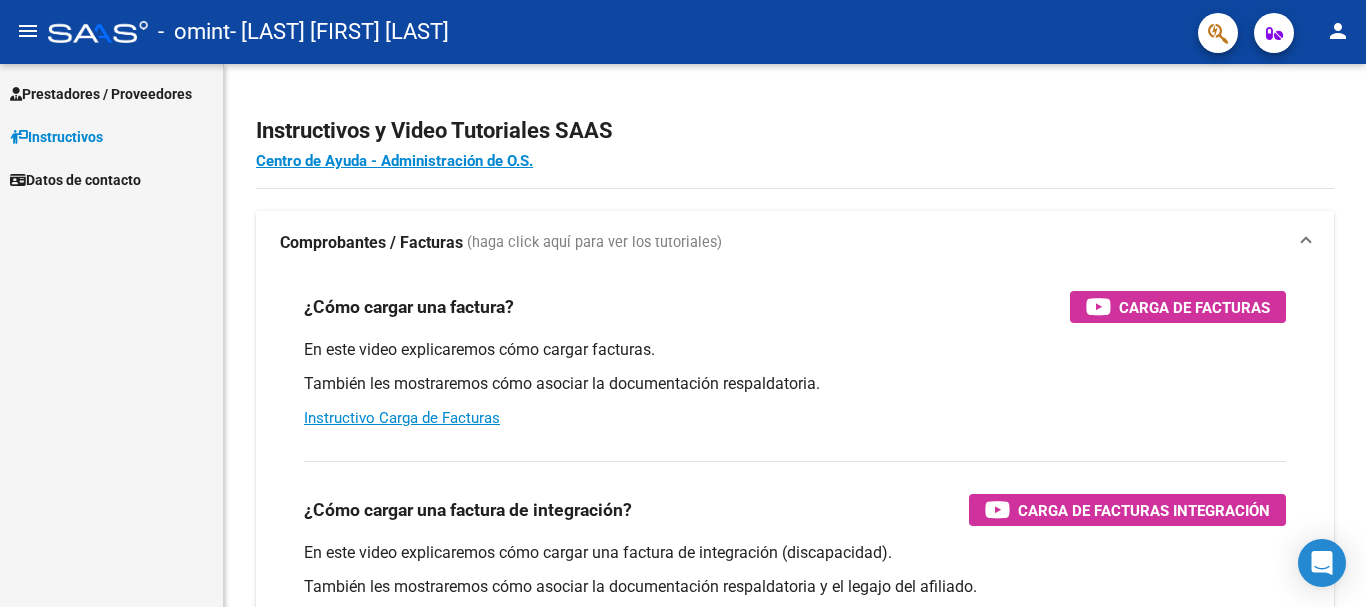 click on "Prestadores / Proveedores" at bounding box center (101, 94) 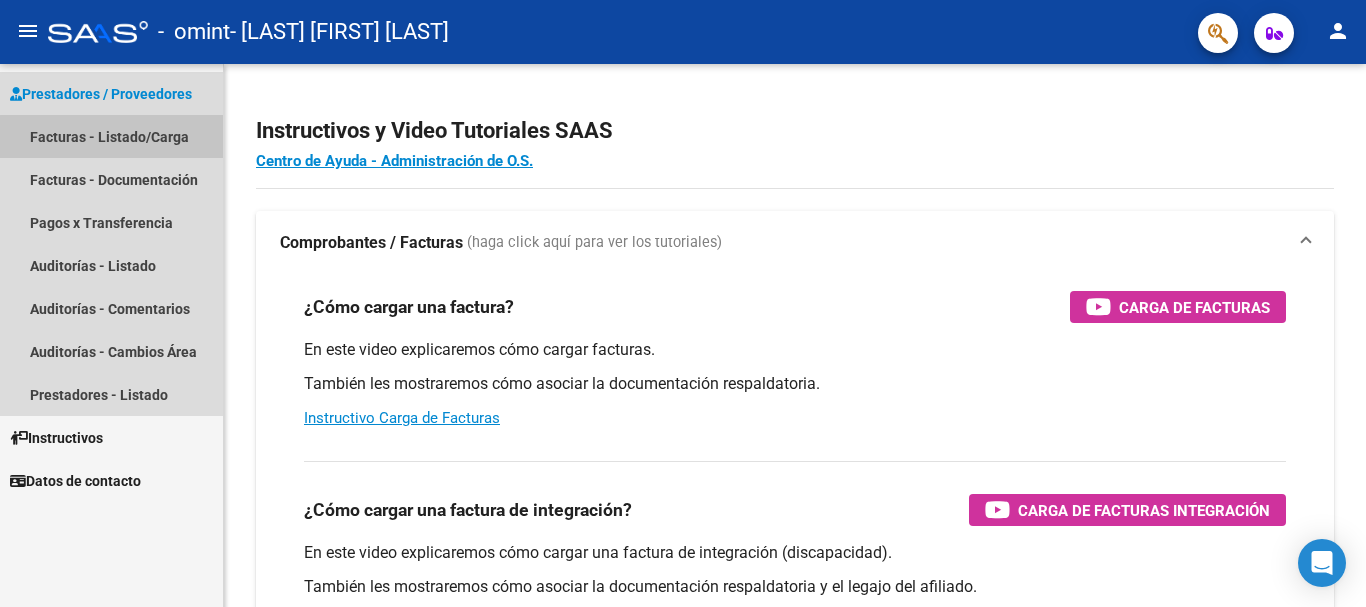 click on "Facturas - Listado/Carga" at bounding box center [111, 136] 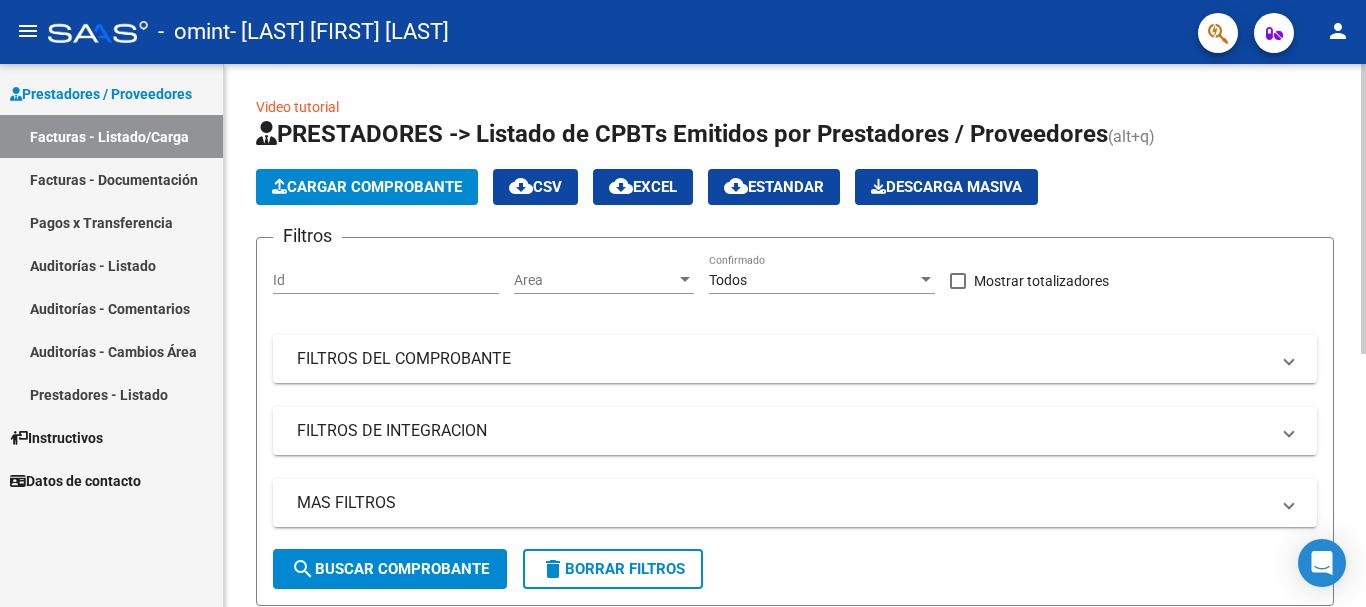 click on "Cargar Comprobante" 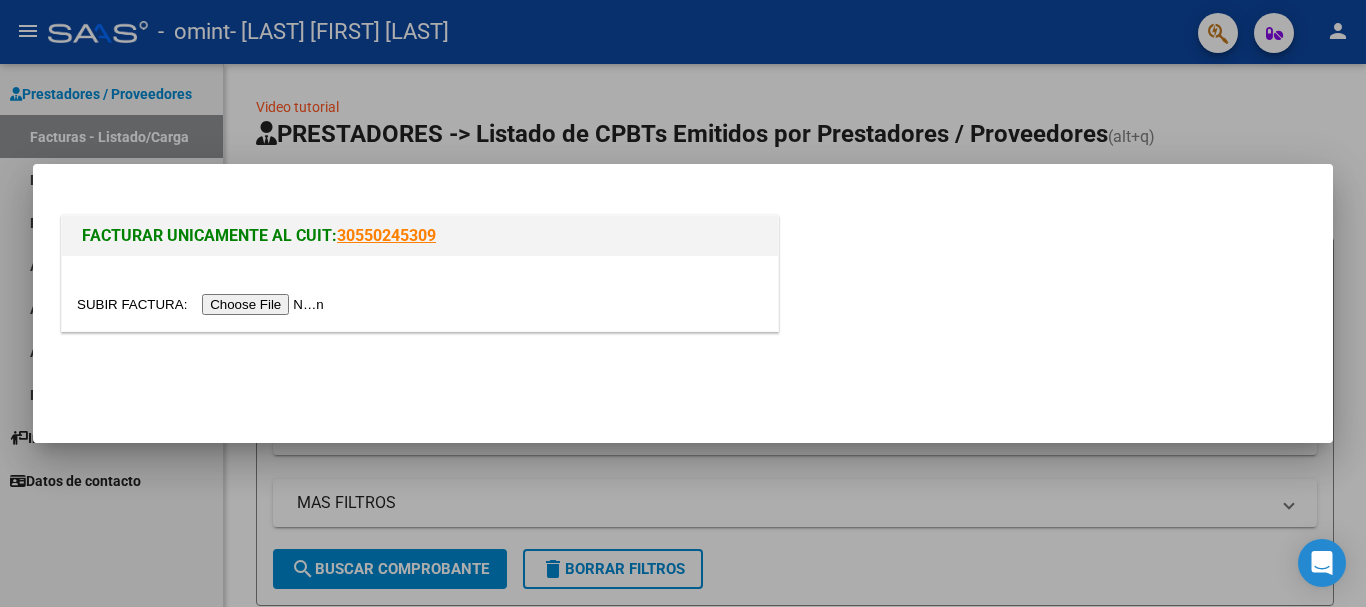click at bounding box center (203, 304) 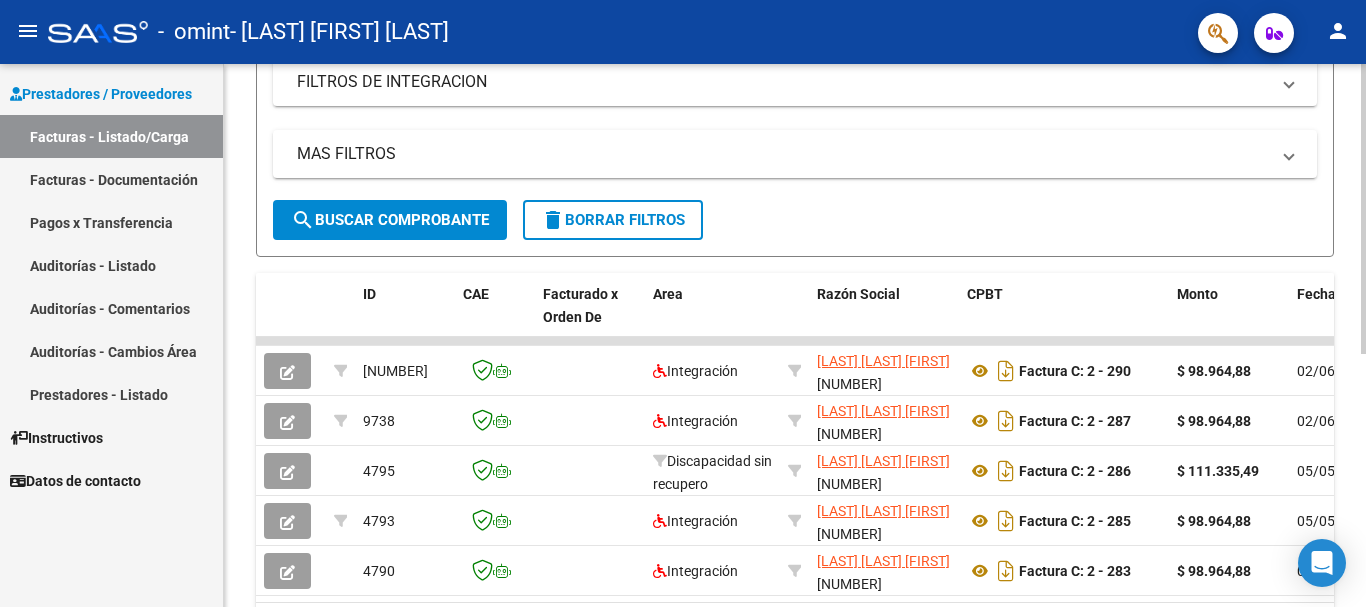 scroll, scrollTop: 356, scrollLeft: 0, axis: vertical 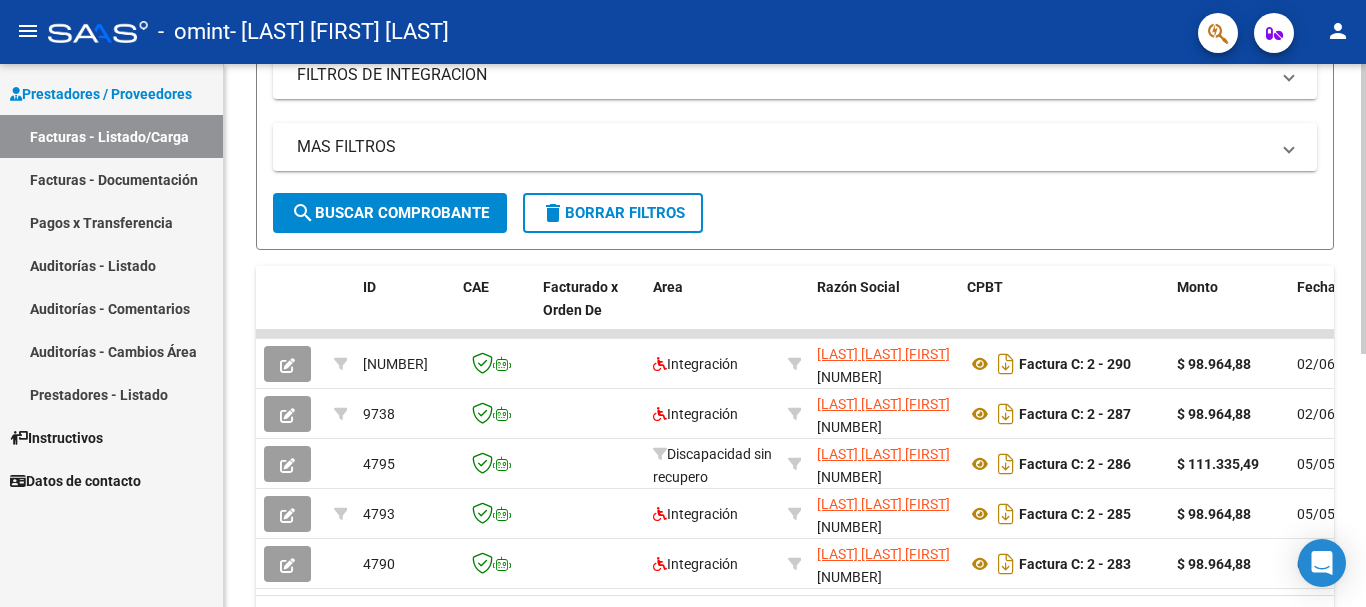 click 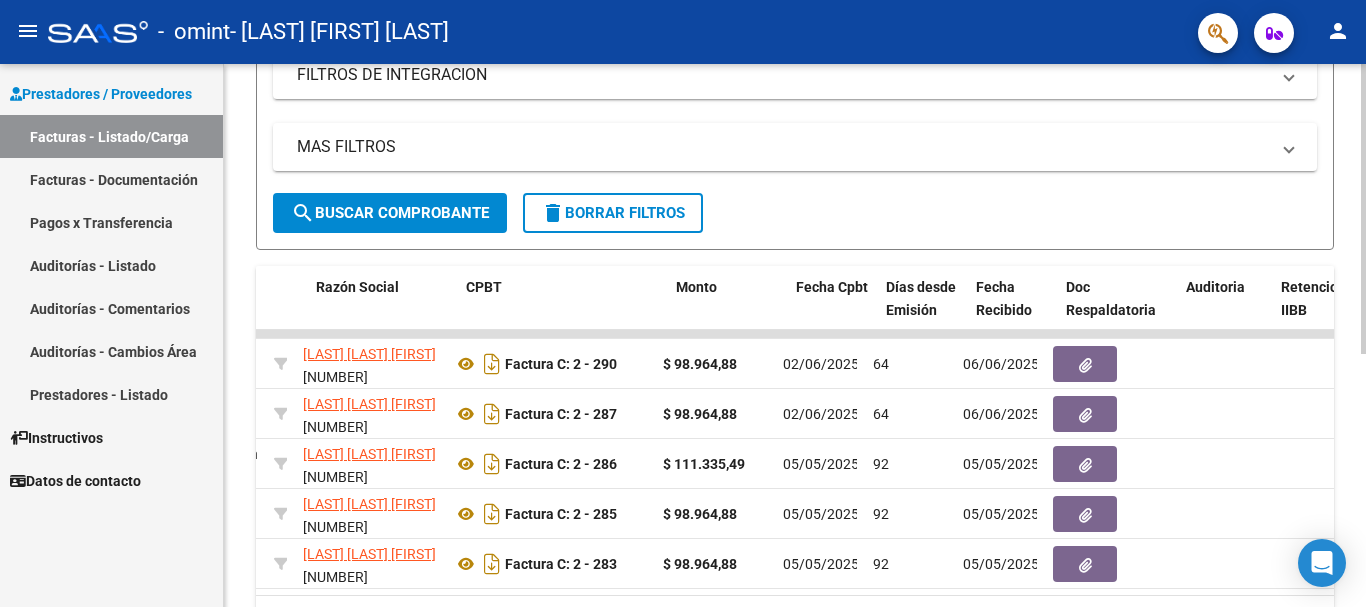 scroll, scrollTop: 0, scrollLeft: 0, axis: both 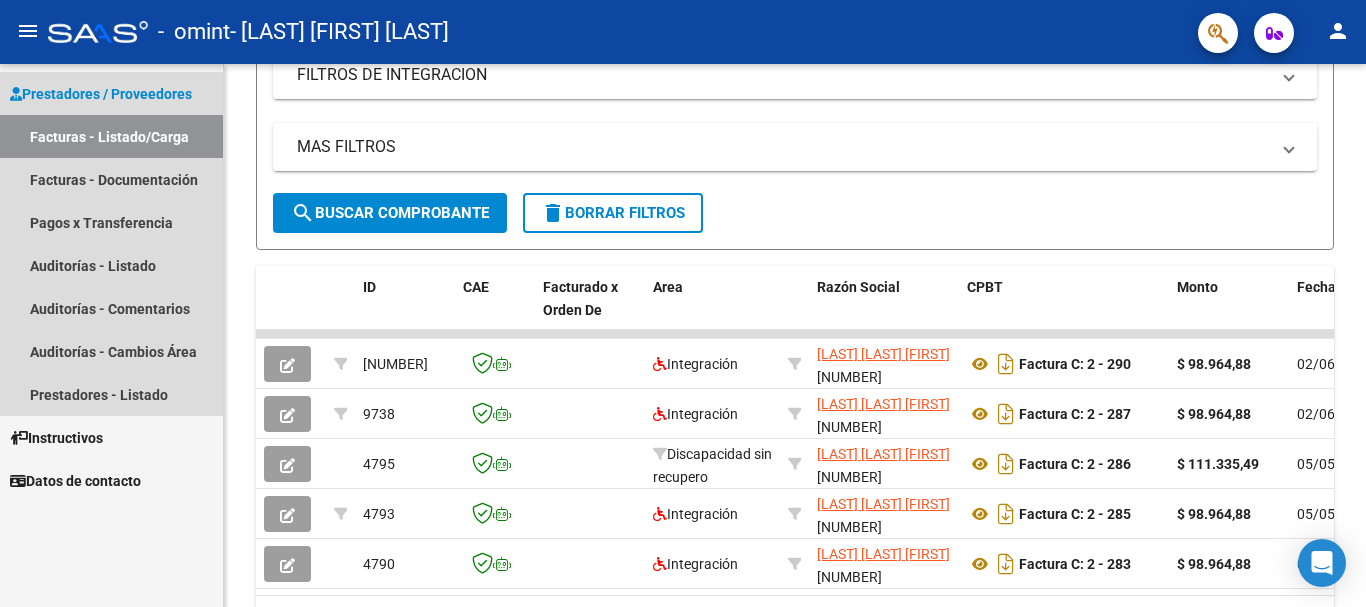 click on "Facturas - Listado/Carga" at bounding box center [111, 136] 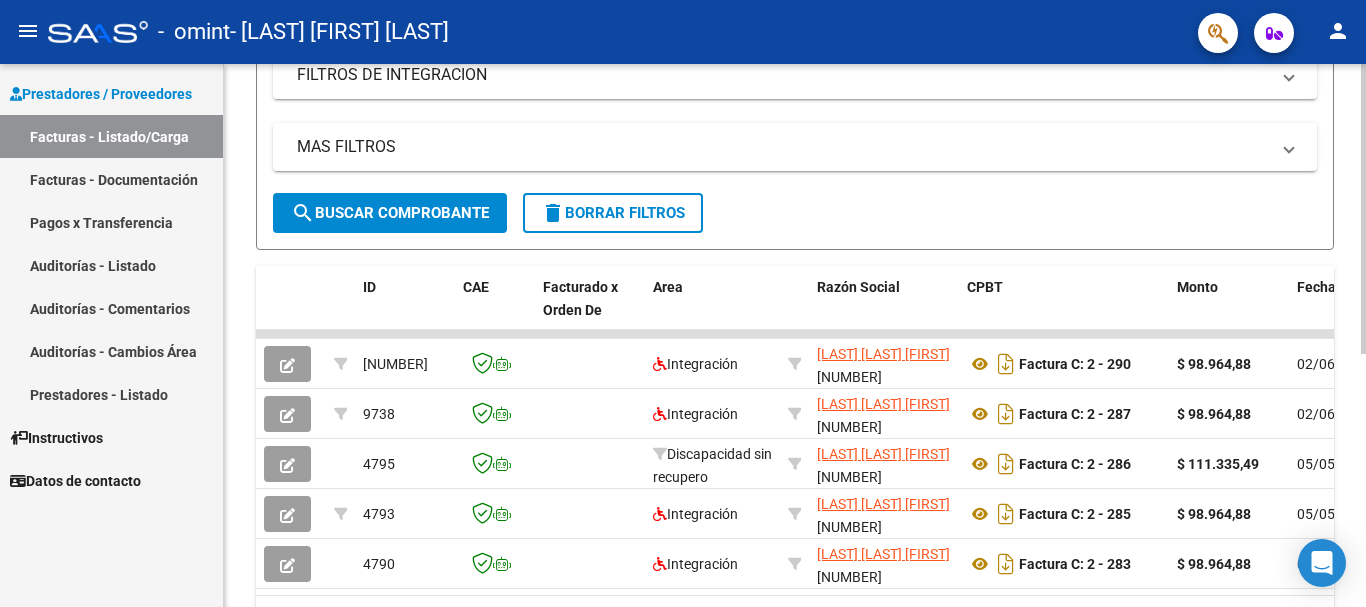 click 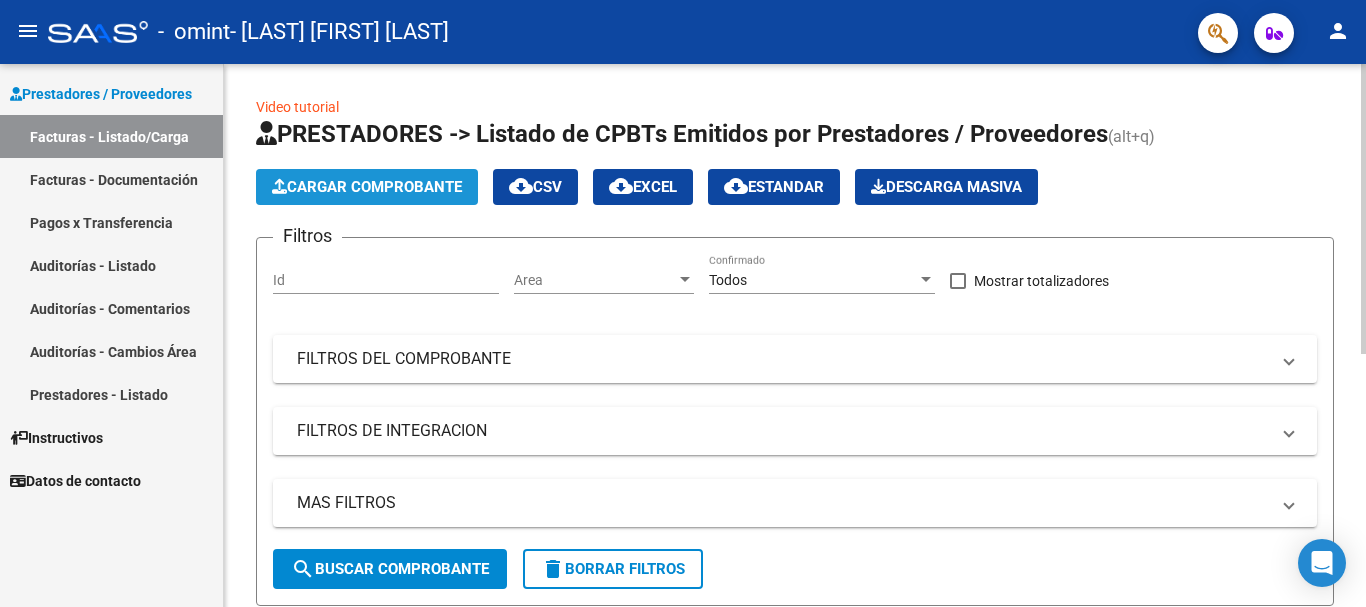 click on "Cargar Comprobante" 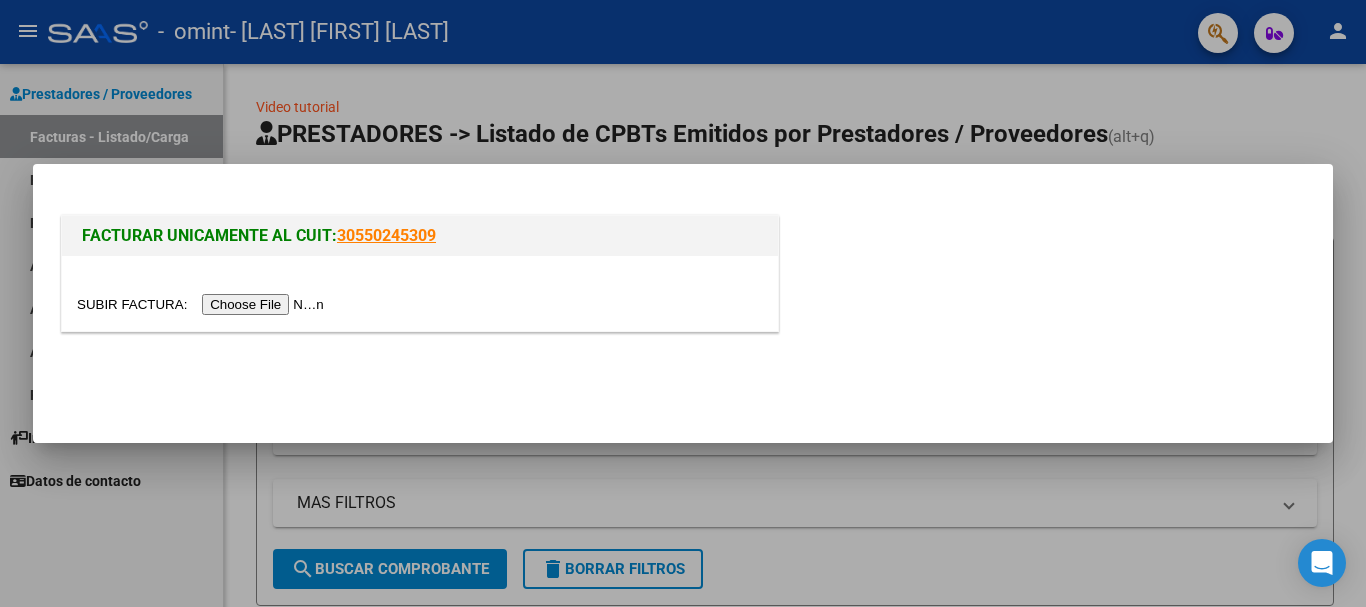 click at bounding box center [203, 304] 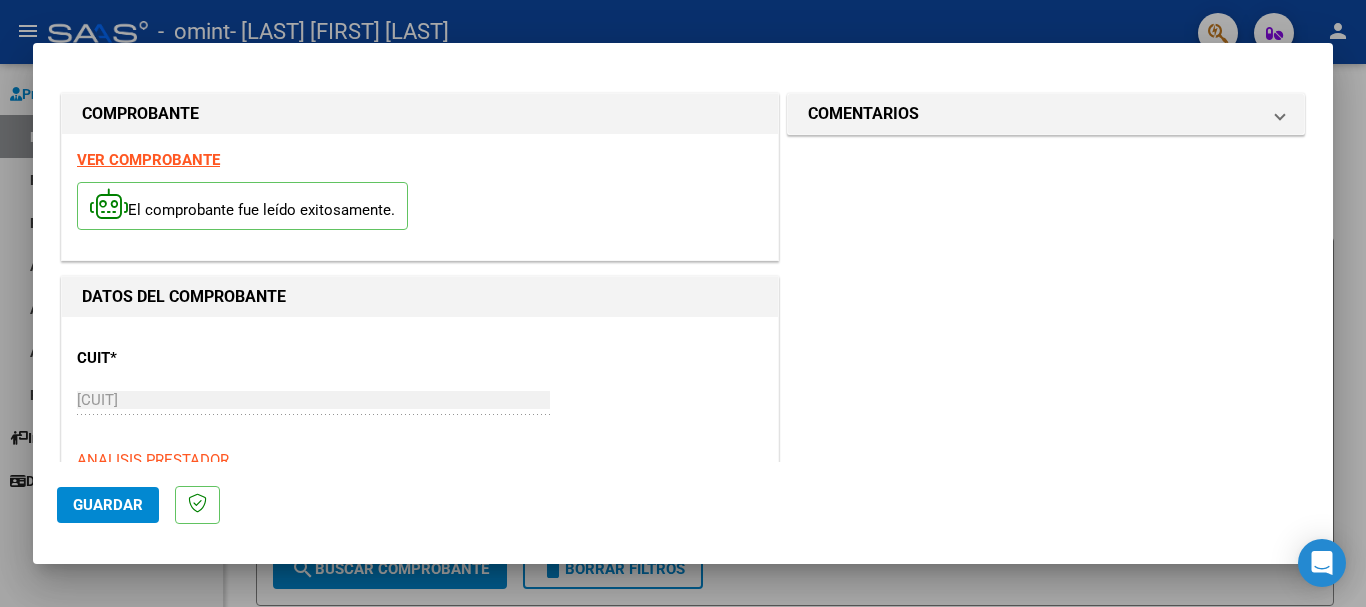 scroll, scrollTop: 345, scrollLeft: 0, axis: vertical 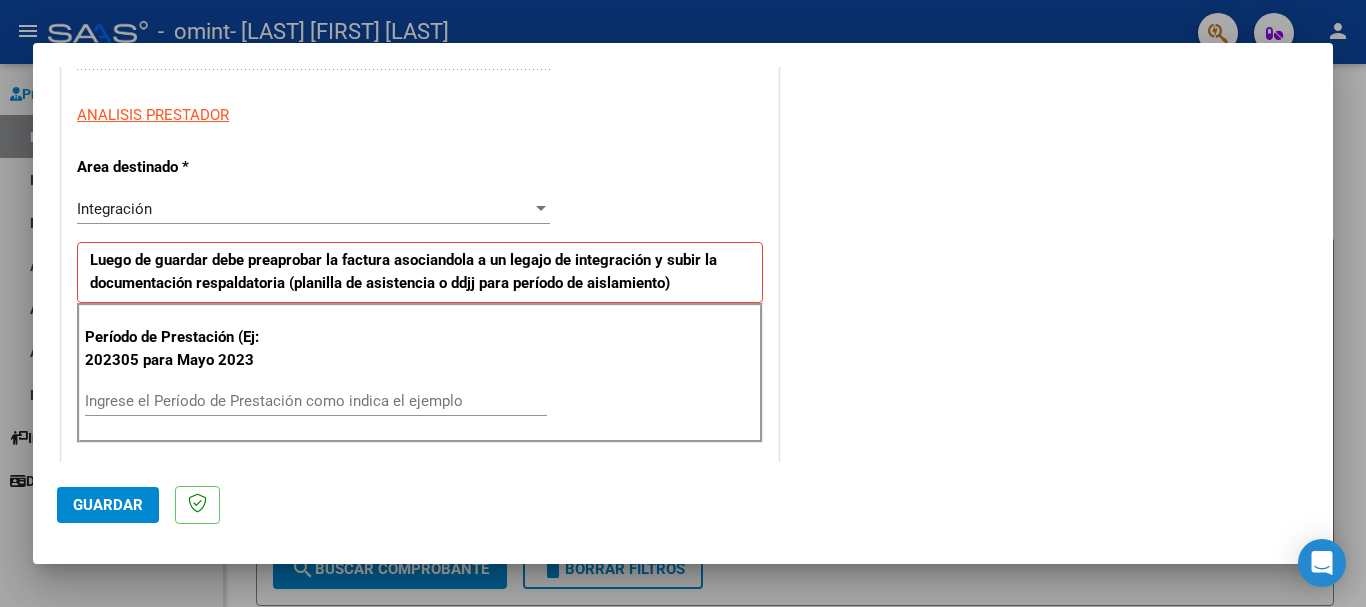 click on "Ingrese el Período de Prestación como indica el ejemplo" at bounding box center [316, 401] 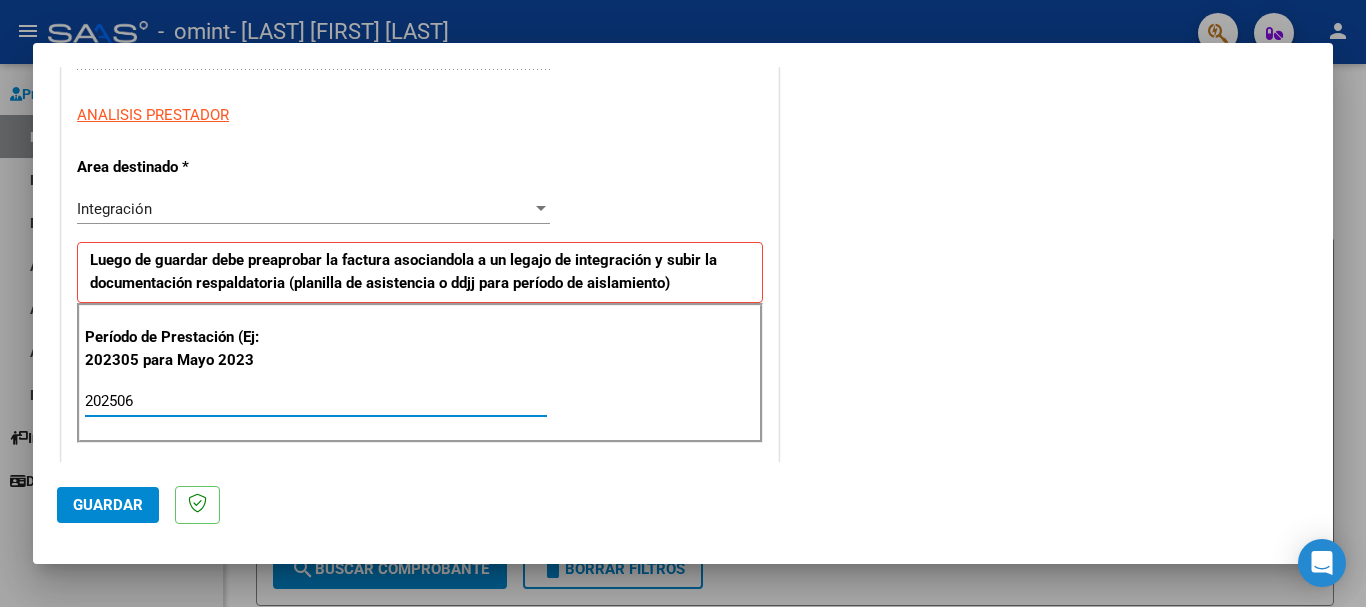 type on "202506" 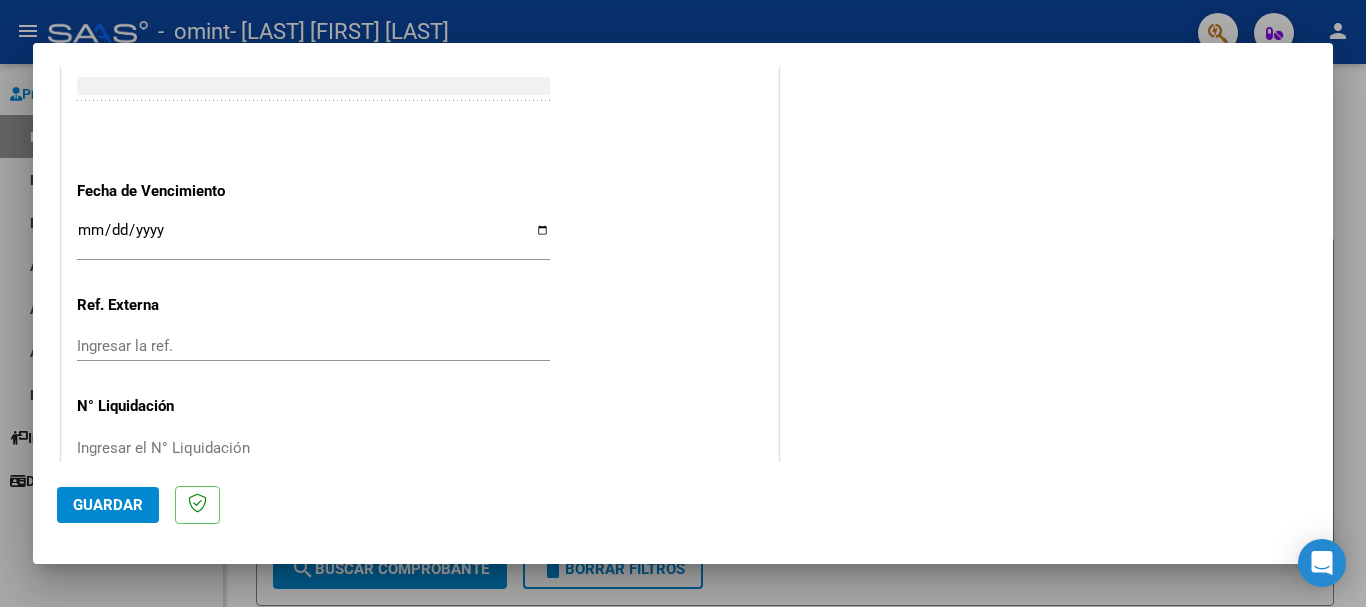 scroll, scrollTop: 1305, scrollLeft: 0, axis: vertical 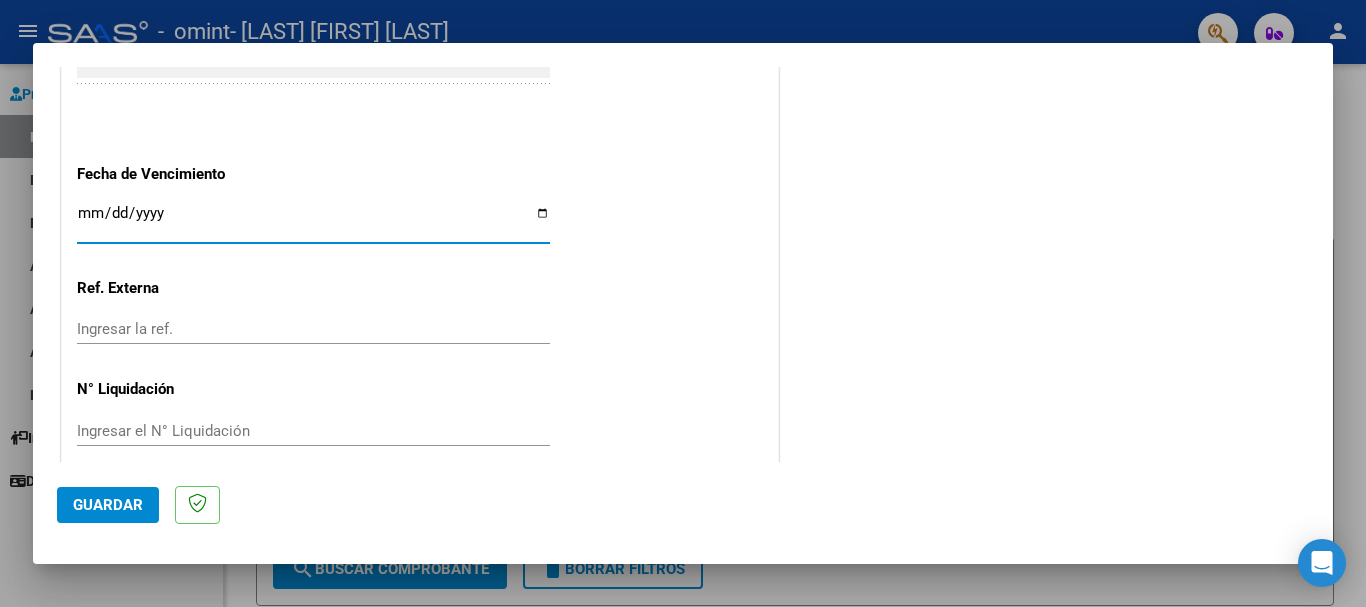 click on "Ingresar la fecha" at bounding box center (313, 221) 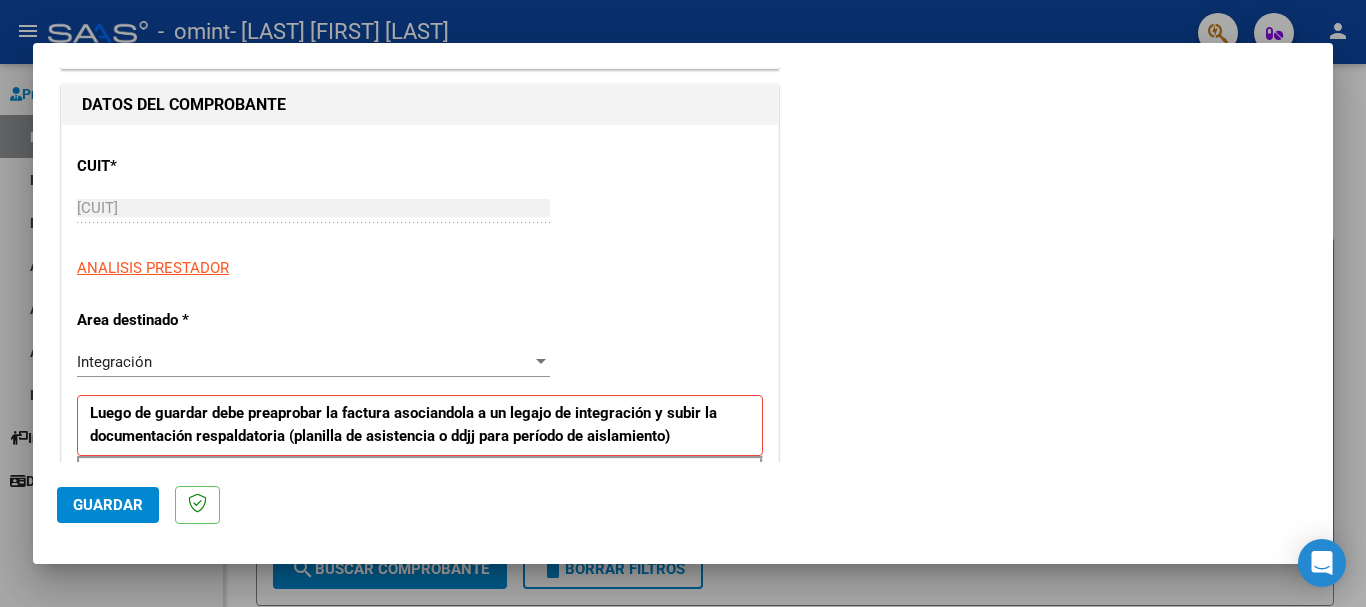 scroll, scrollTop: 177, scrollLeft: 0, axis: vertical 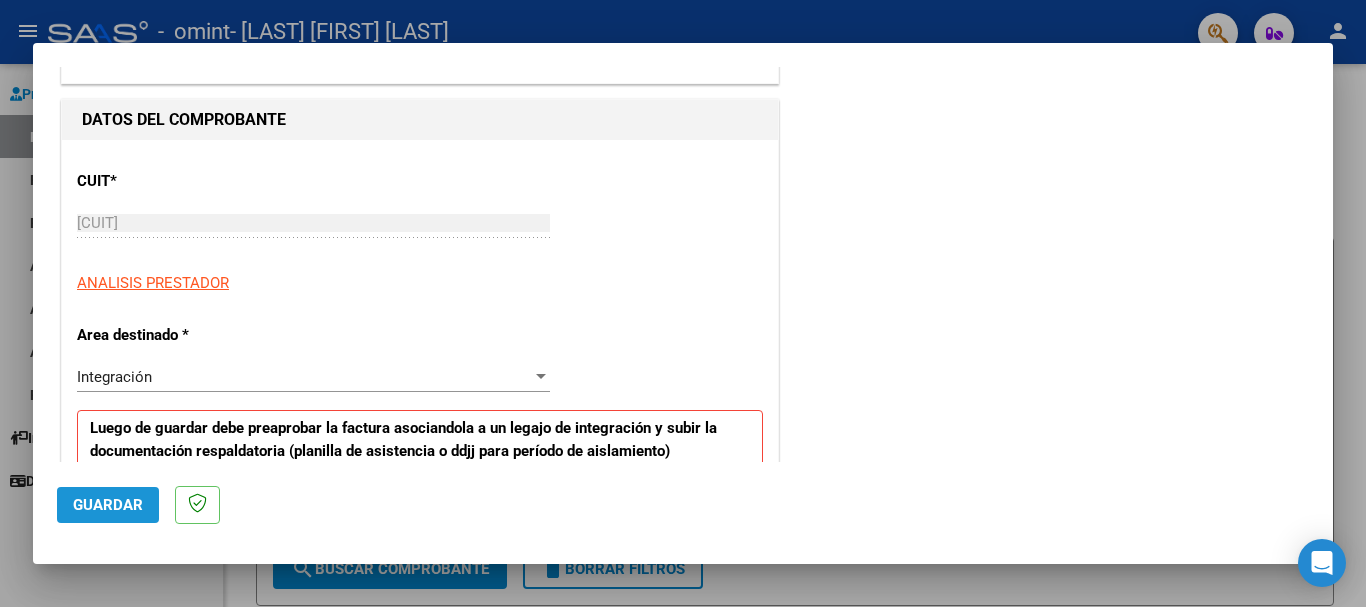 click on "Guardar" 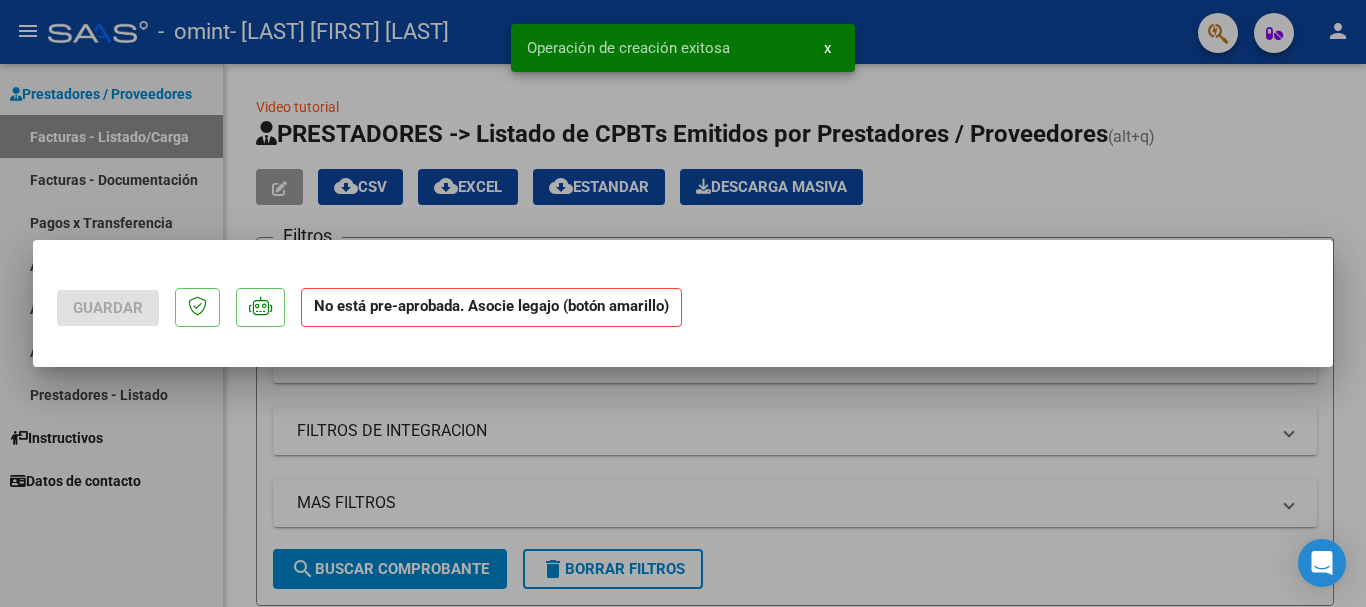 scroll, scrollTop: 0, scrollLeft: 0, axis: both 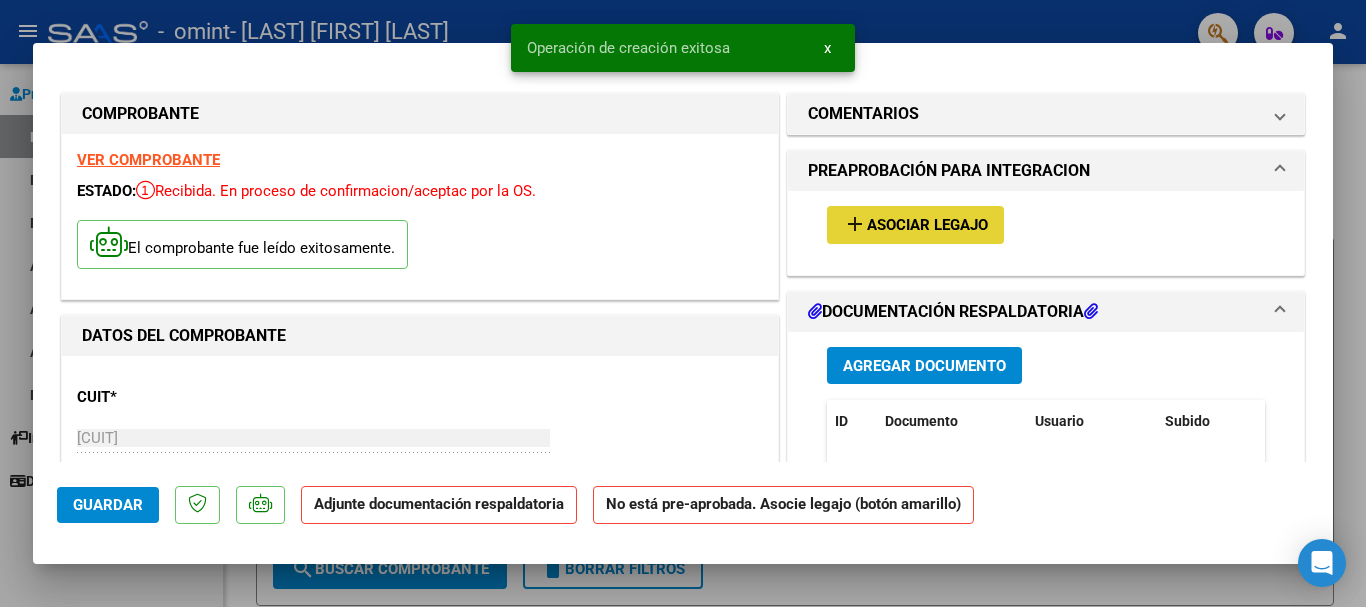 click on "Asociar Legajo" at bounding box center (927, 226) 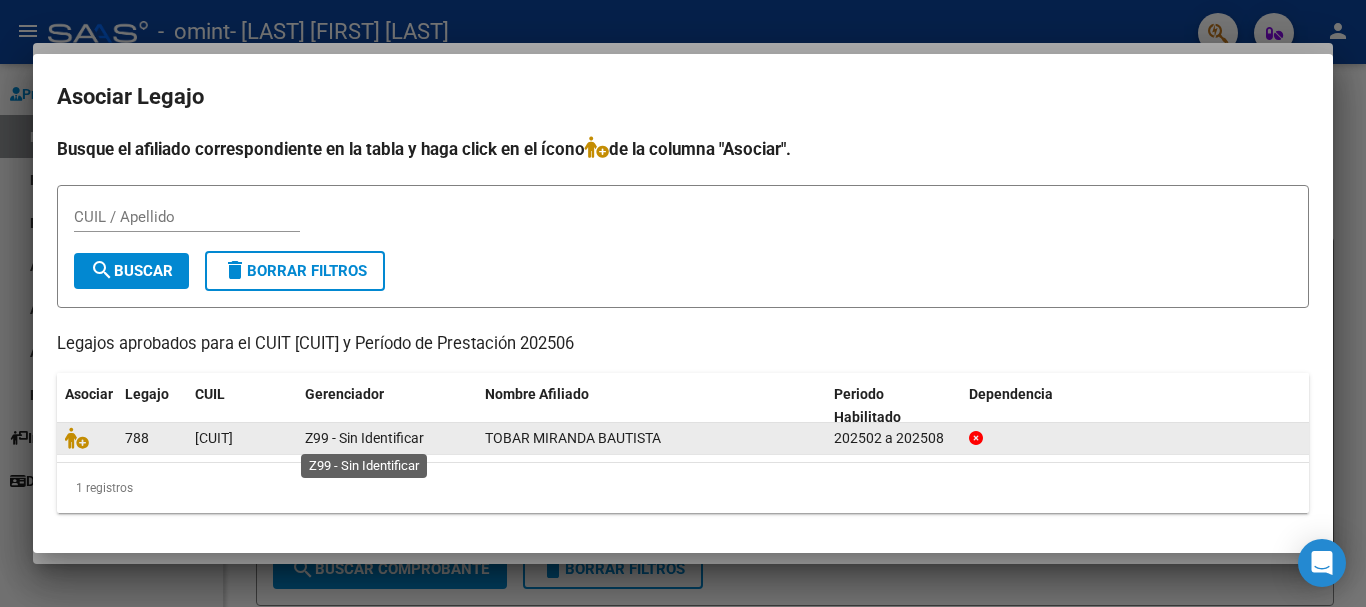 click on "Z99 - Sin Identificar" 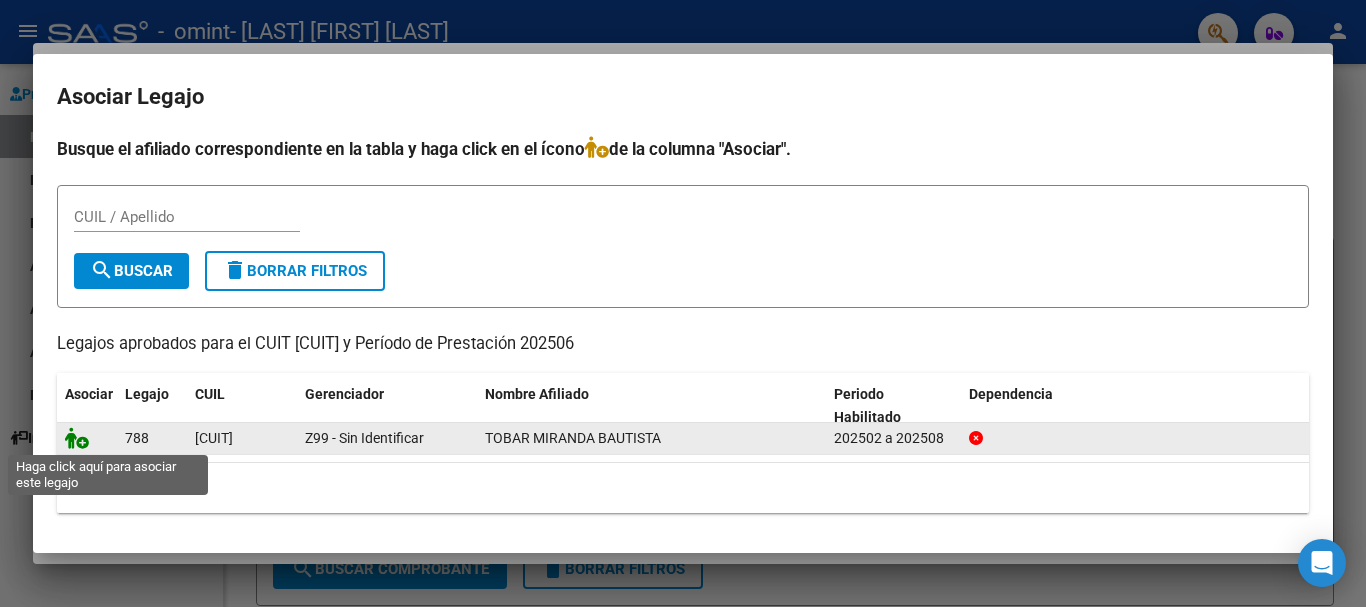 click 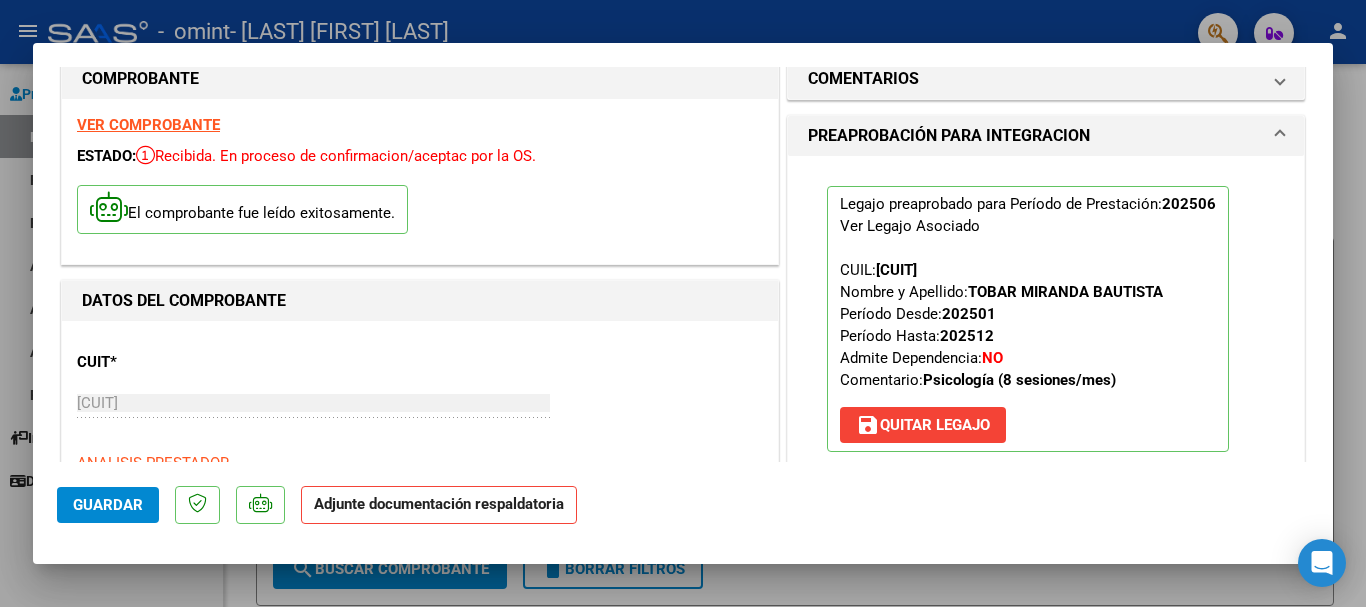 scroll, scrollTop: 279, scrollLeft: 0, axis: vertical 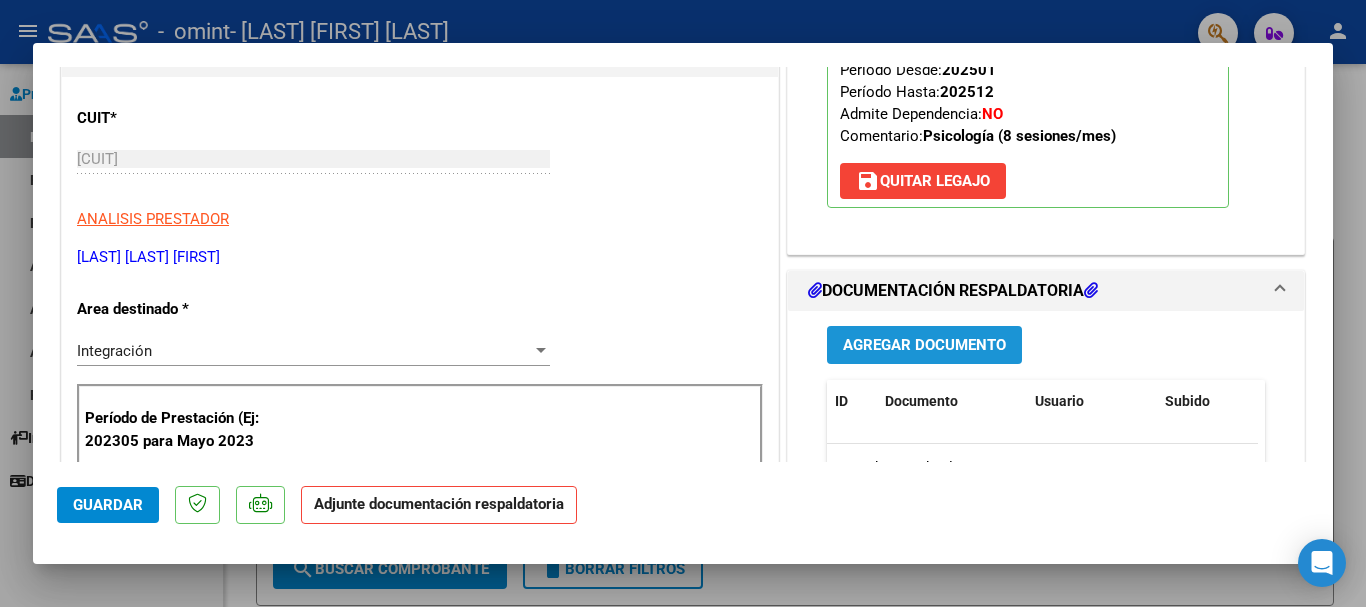 click on "Agregar Documento" at bounding box center [924, 346] 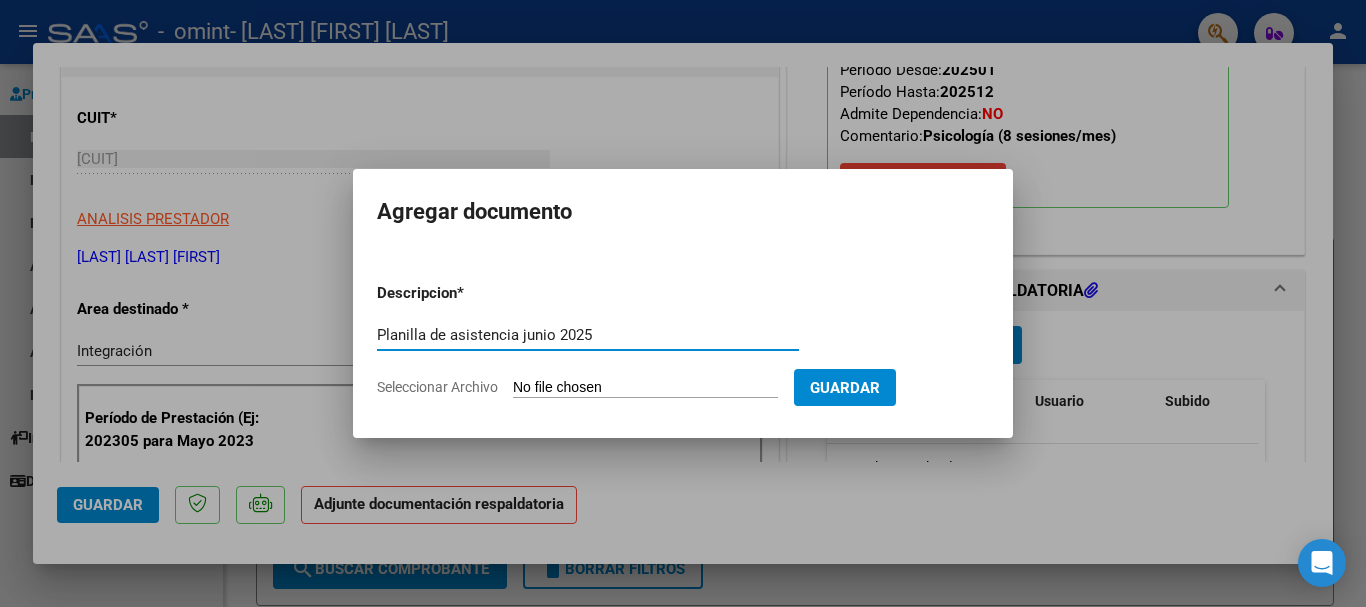 type on "Planilla de asistencia junio 2025" 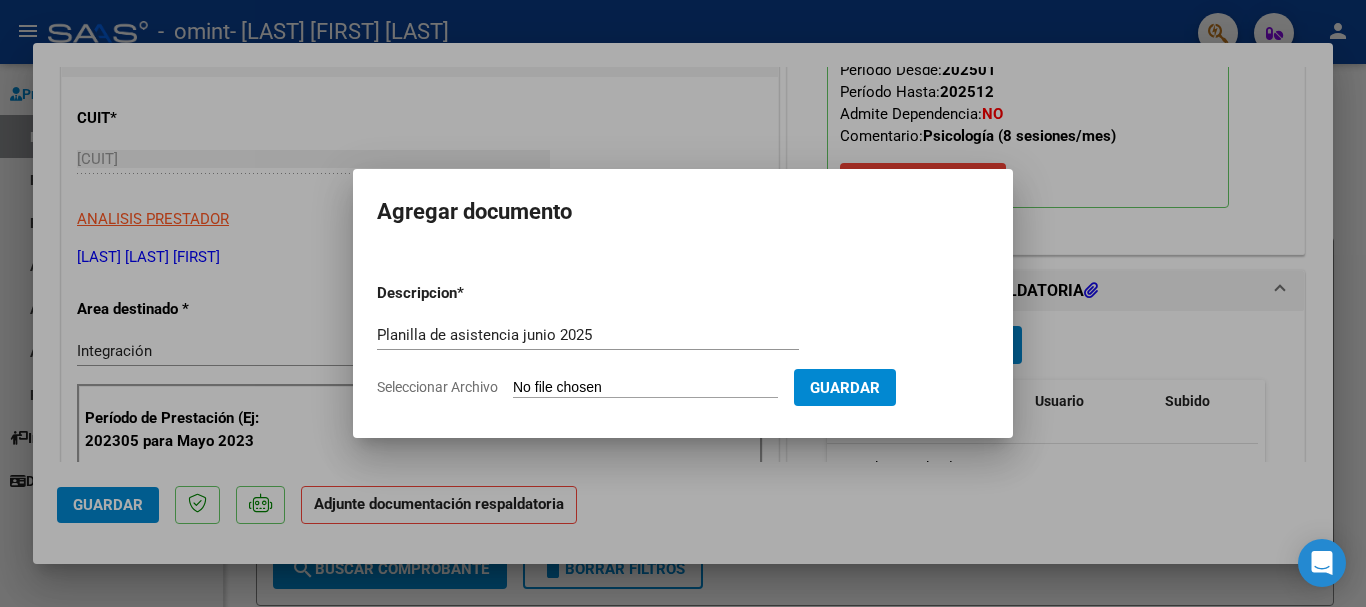 click on "Seleccionar Archivo" at bounding box center [645, 388] 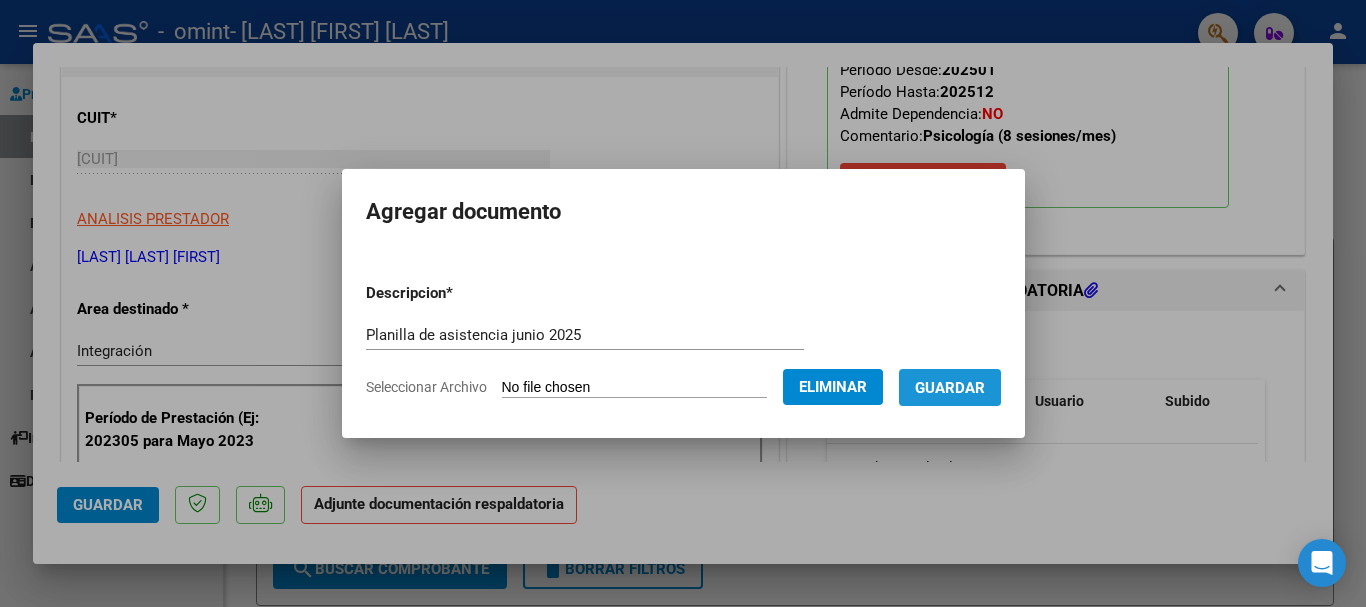 click on "Guardar" at bounding box center (950, 388) 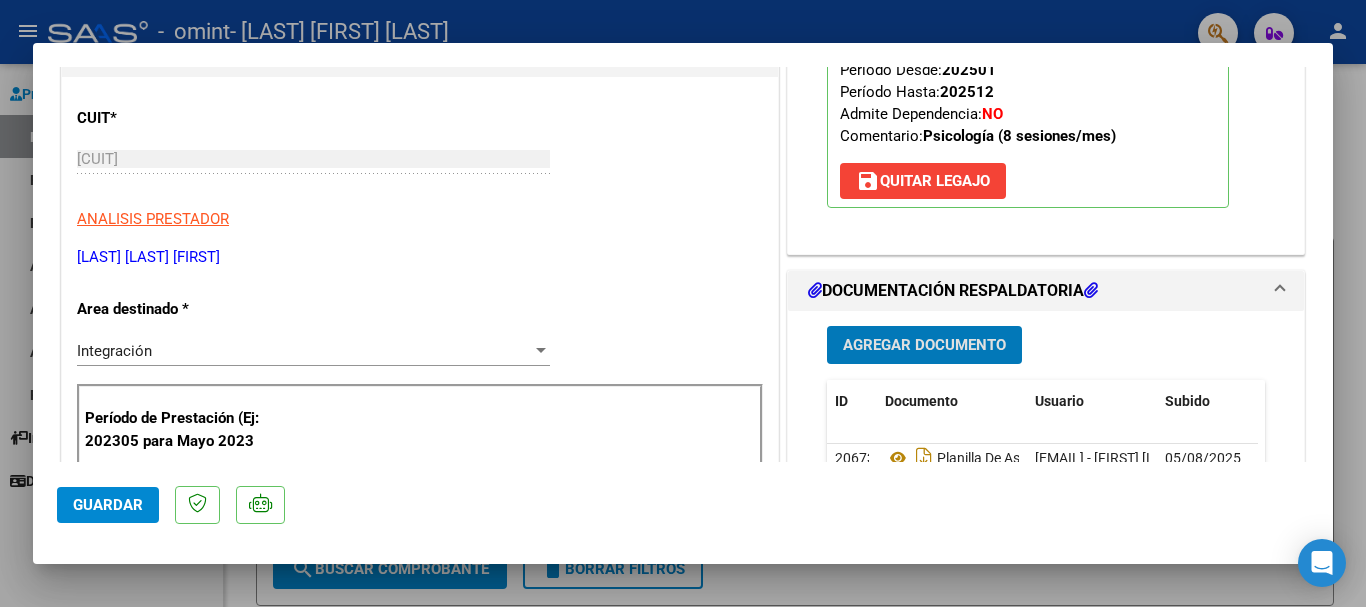 click on "Guardar" 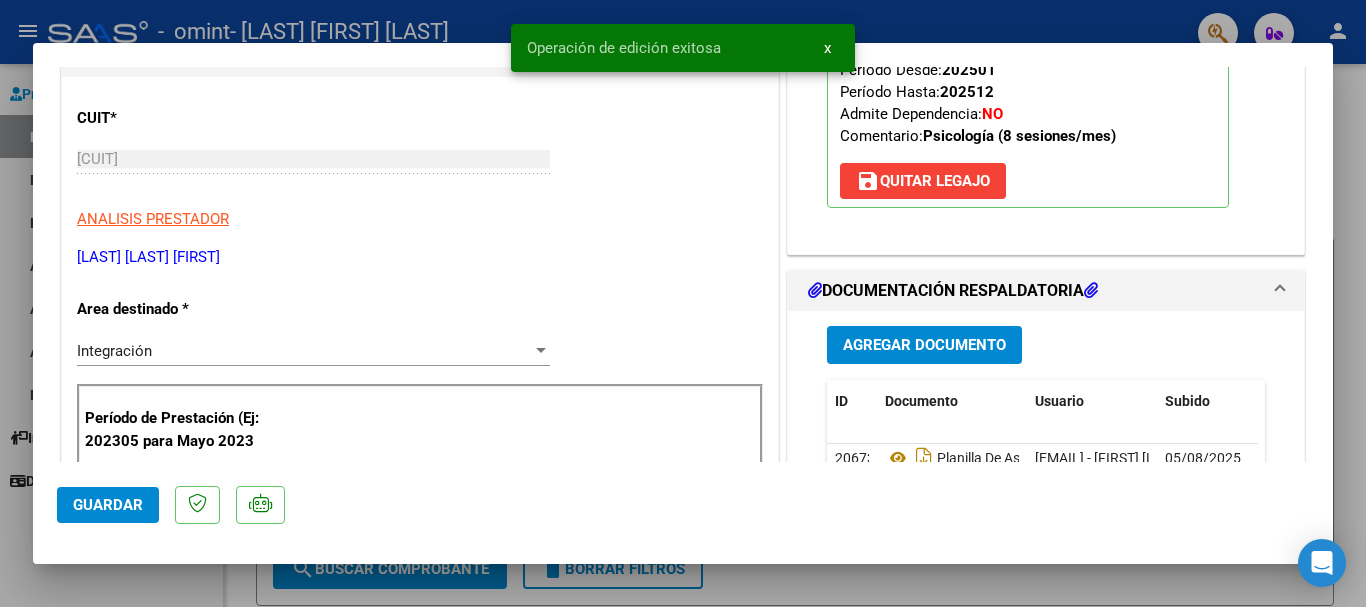 click at bounding box center (683, 303) 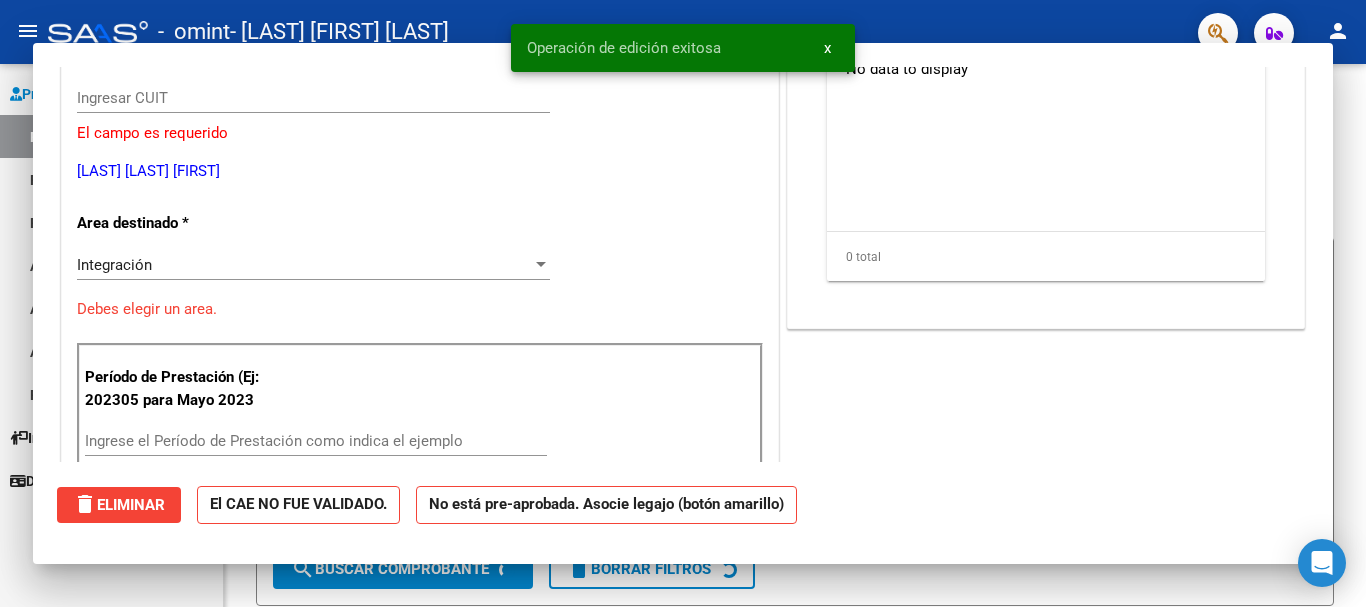 scroll, scrollTop: 0, scrollLeft: 0, axis: both 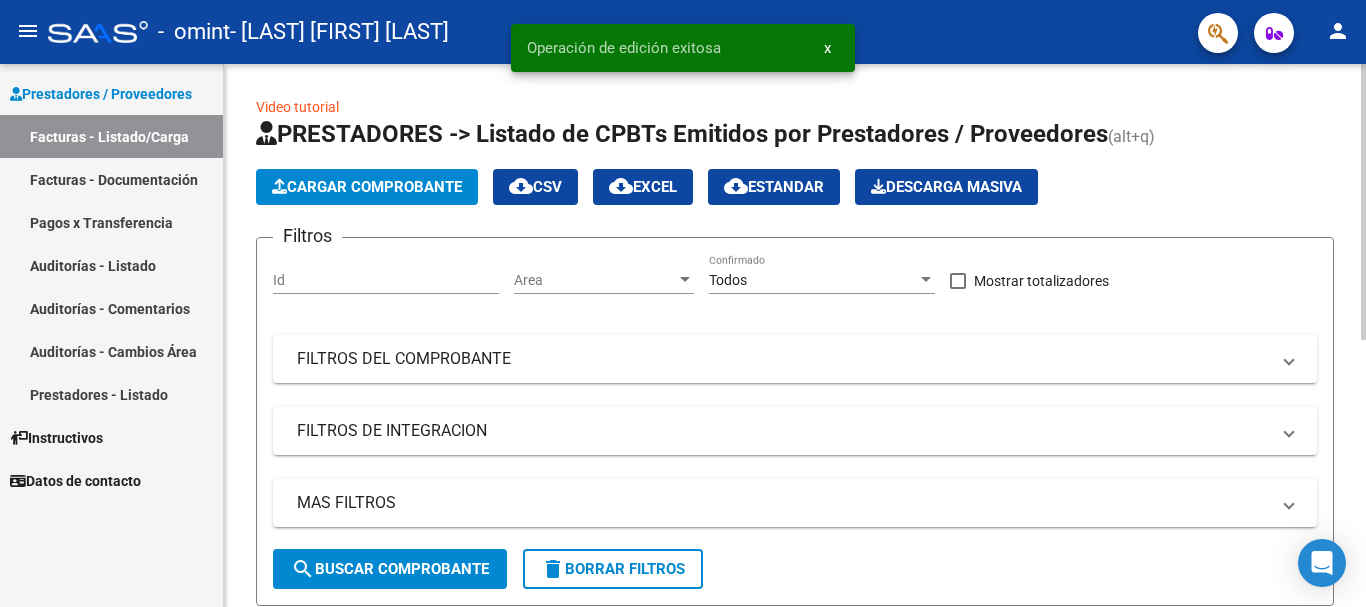 click on "Cargar Comprobante" 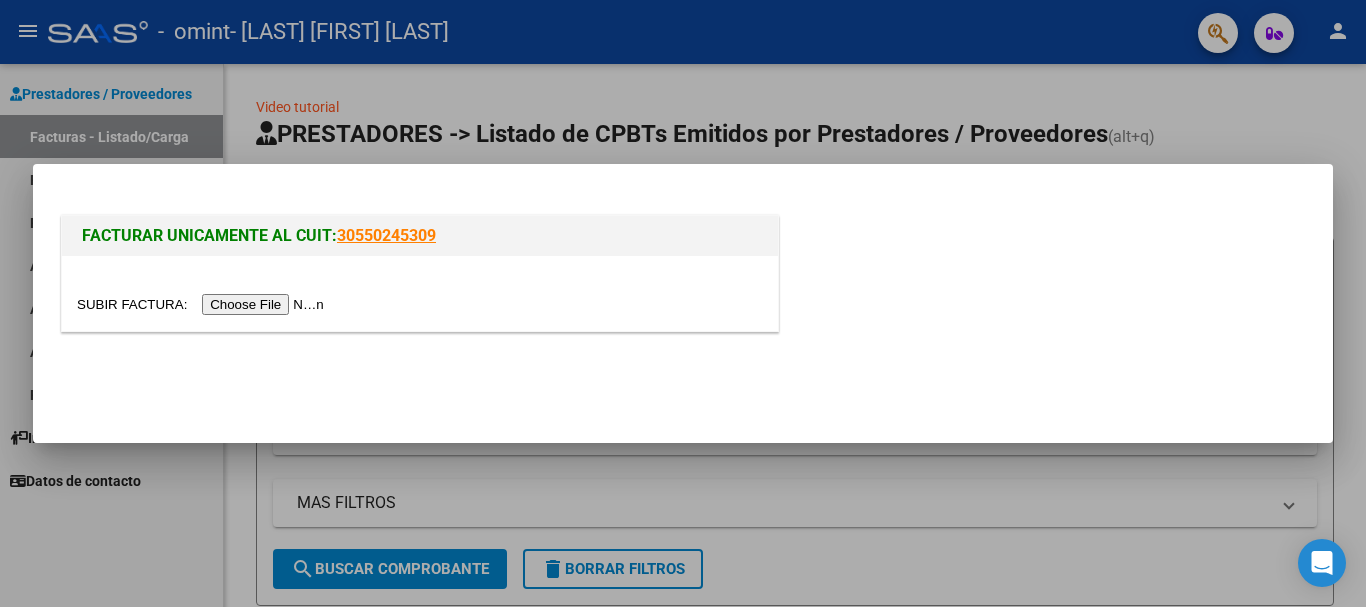 click at bounding box center (203, 304) 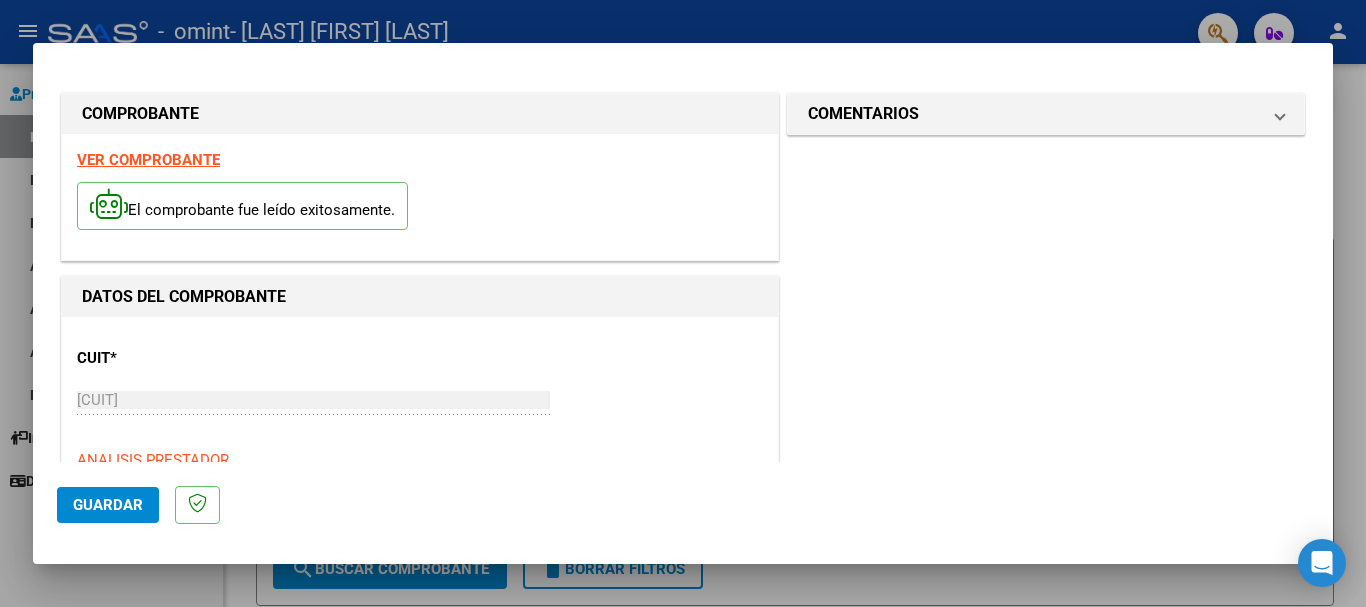 scroll, scrollTop: 40, scrollLeft: 0, axis: vertical 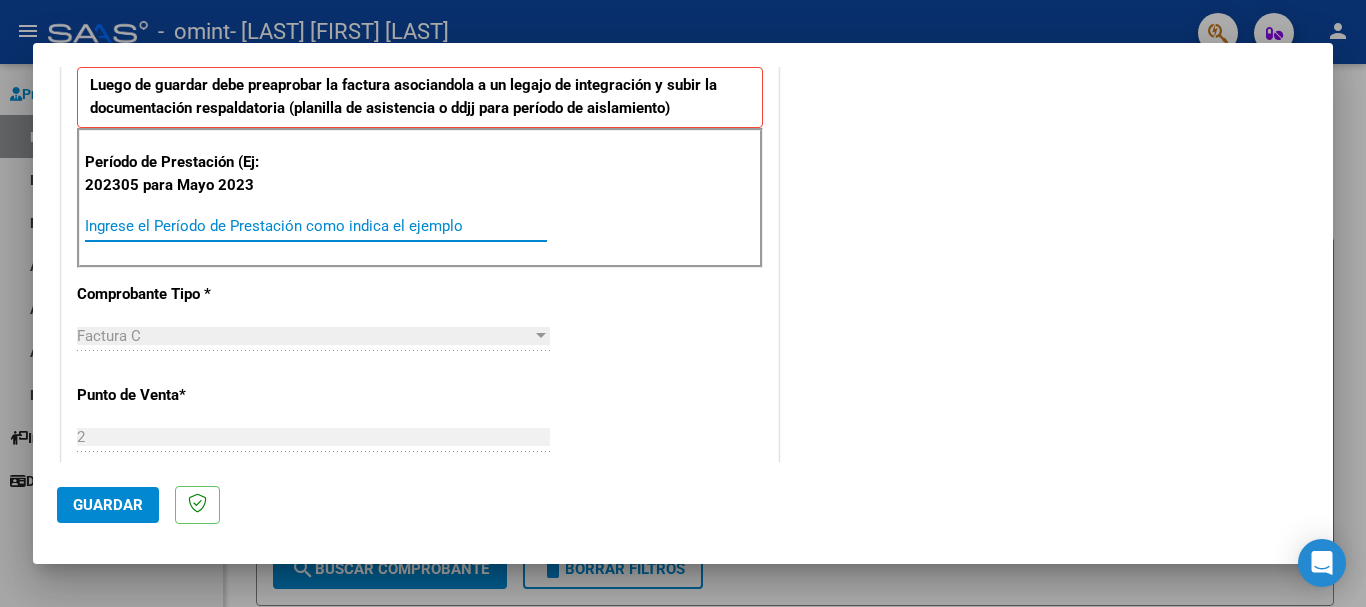 click on "Ingrese el Período de Prestación como indica el ejemplo" at bounding box center (316, 226) 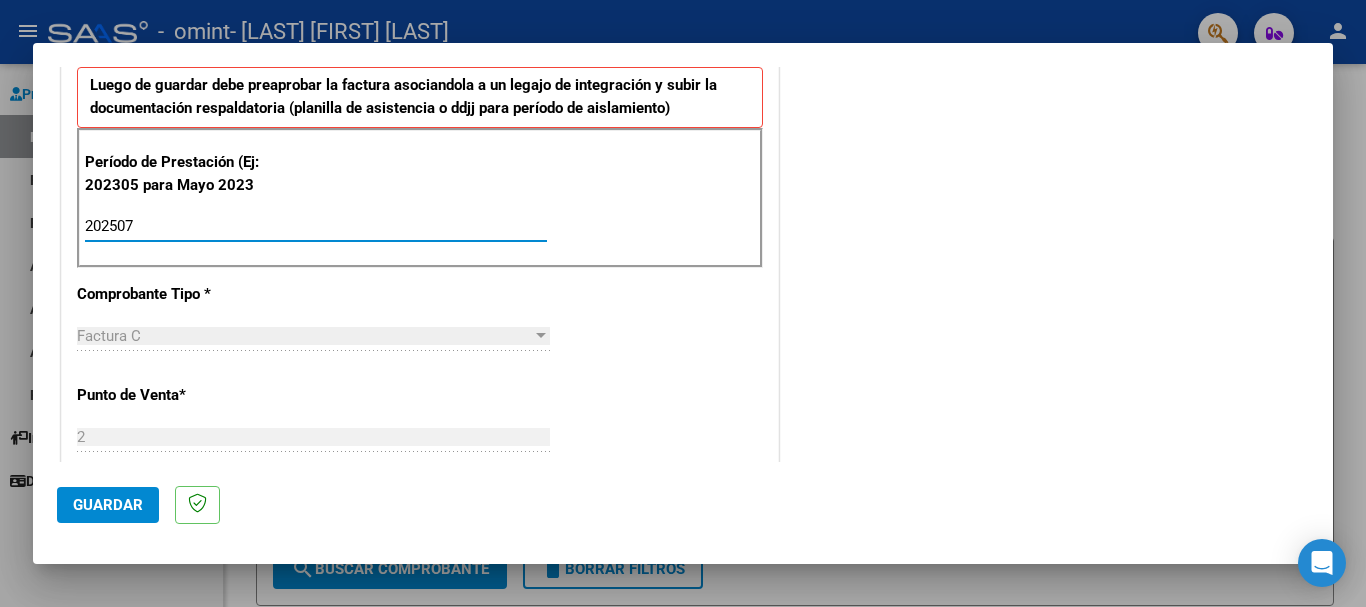 type on "202507" 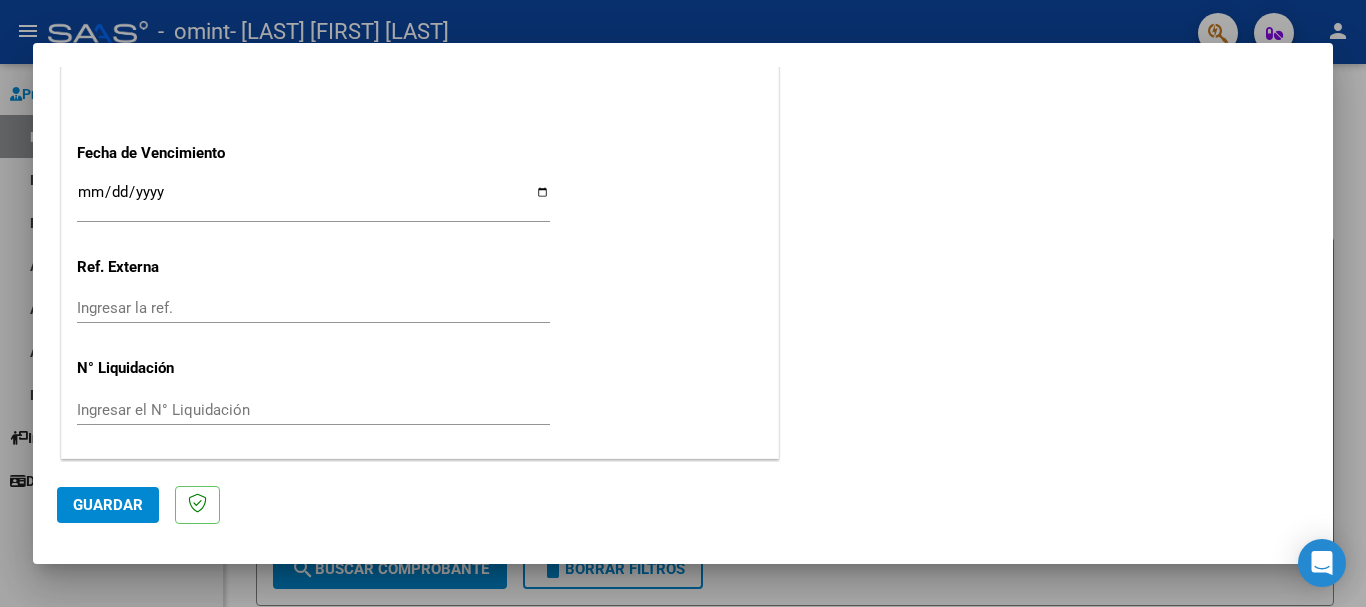 scroll, scrollTop: 1327, scrollLeft: 0, axis: vertical 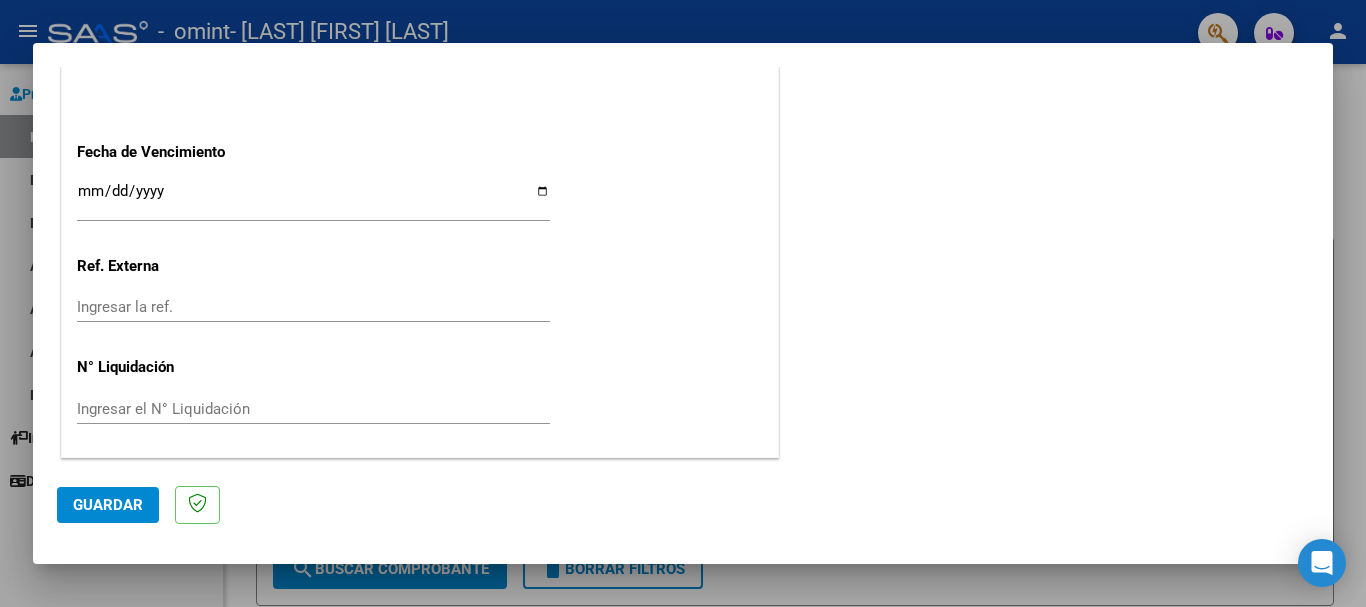click on "Guardar" 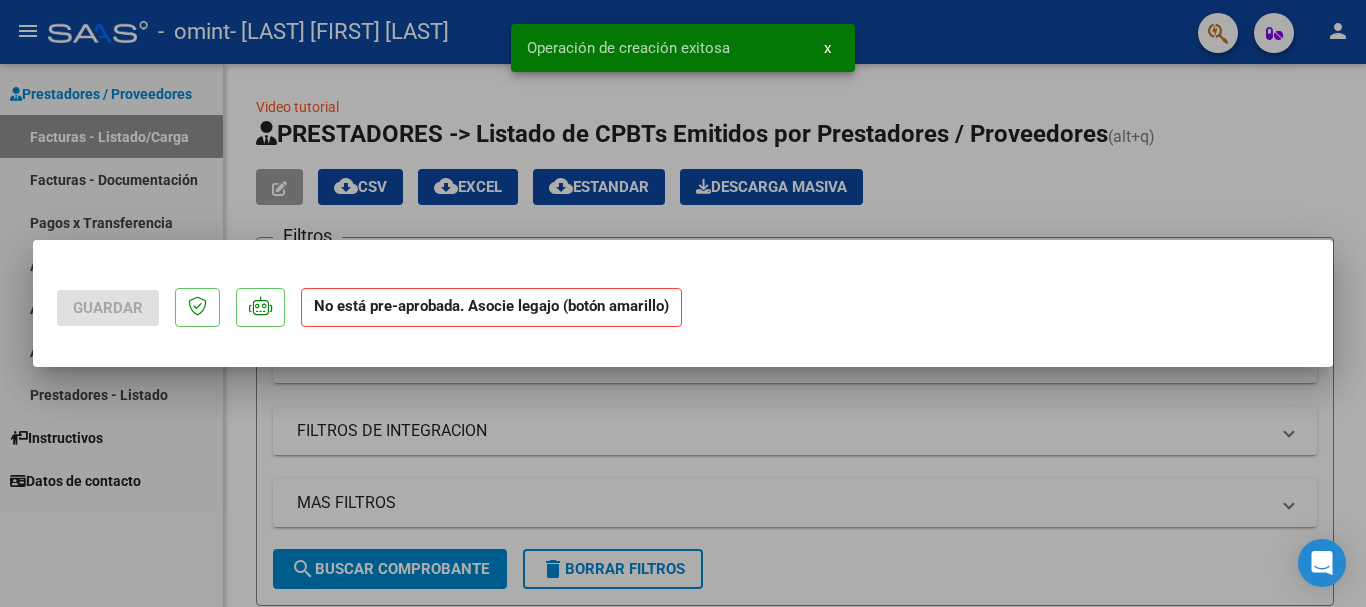 scroll, scrollTop: 0, scrollLeft: 0, axis: both 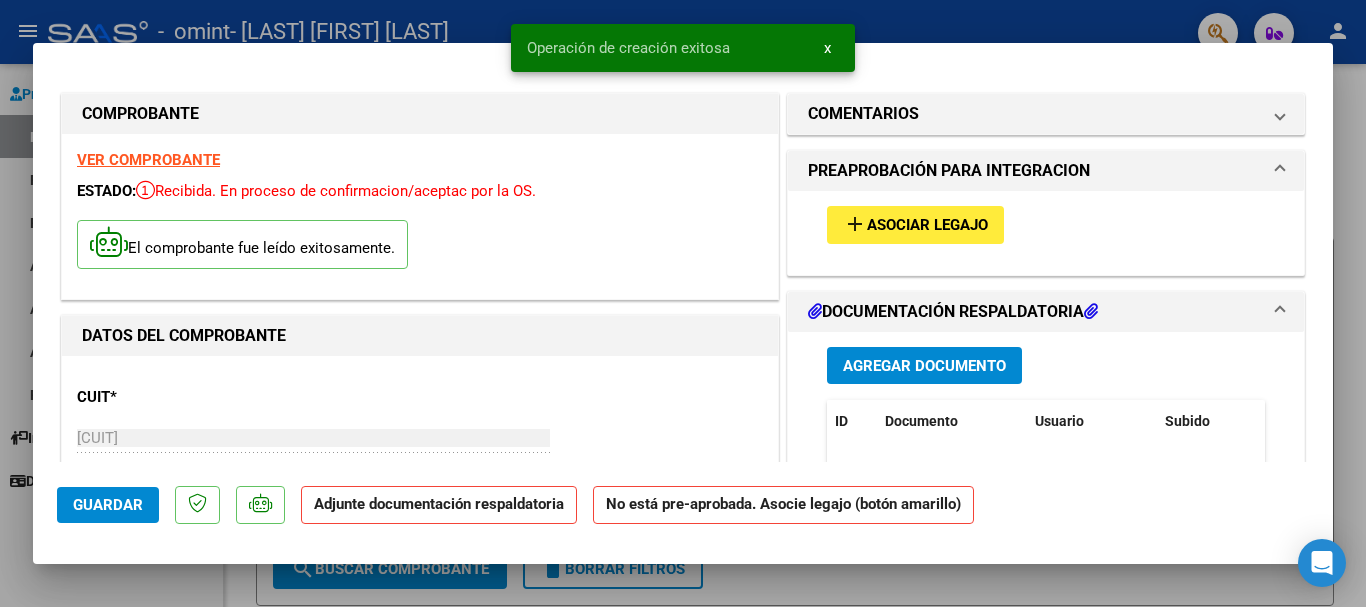 click on "add Asociar Legajo" at bounding box center [915, 224] 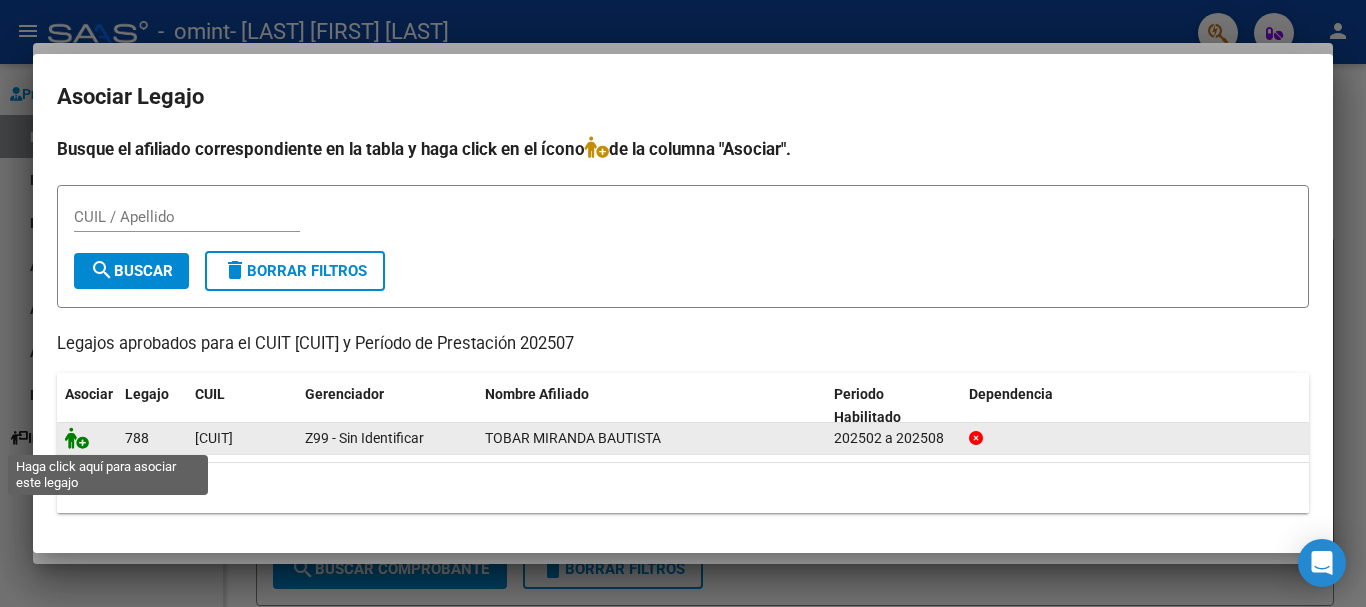 click 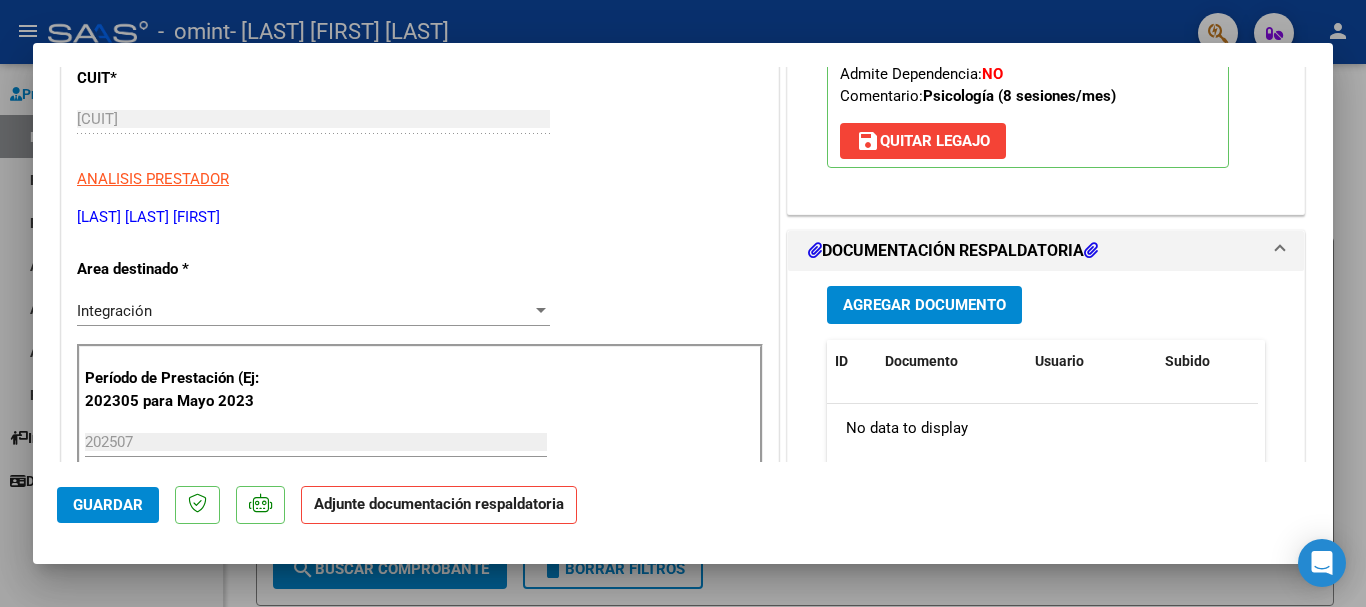 scroll, scrollTop: 320, scrollLeft: 0, axis: vertical 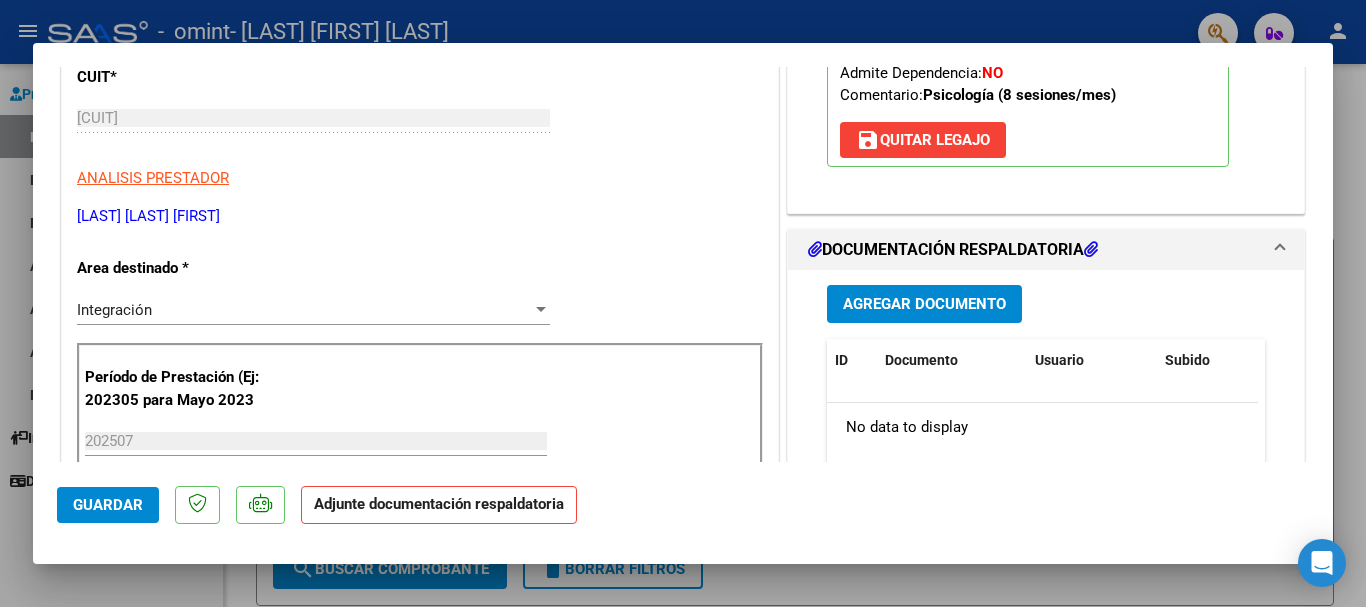 click on "Agregar Documento" at bounding box center [924, 303] 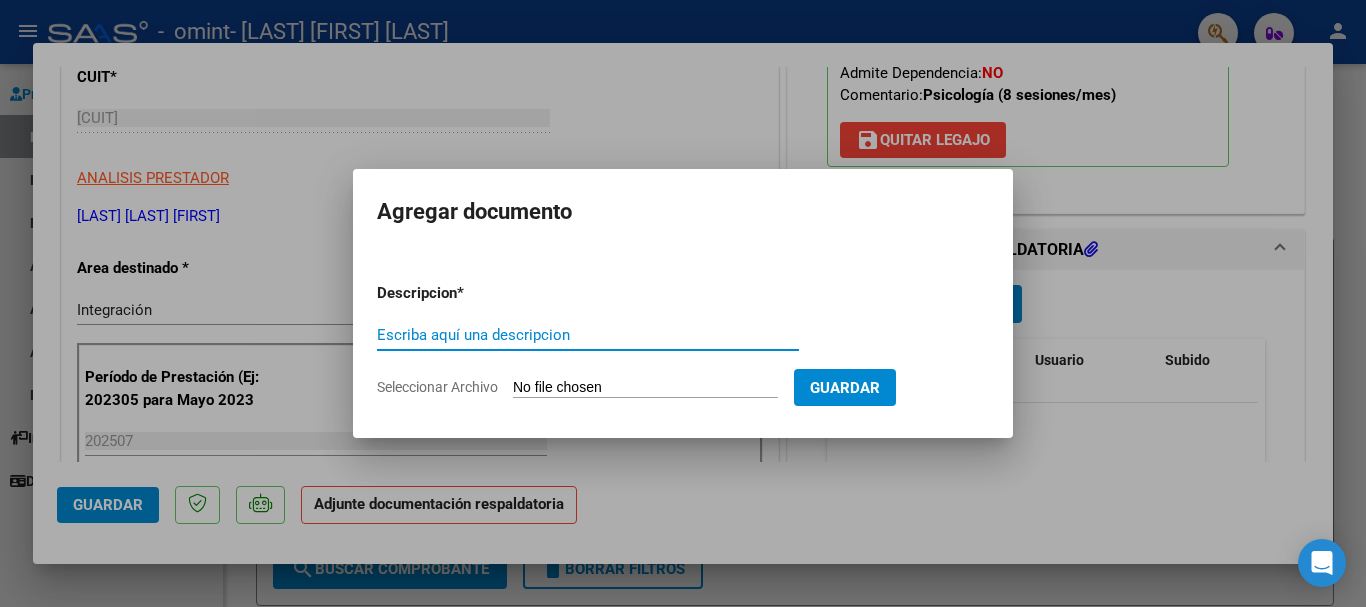 click on "Escriba aquí una descripcion" at bounding box center [588, 335] 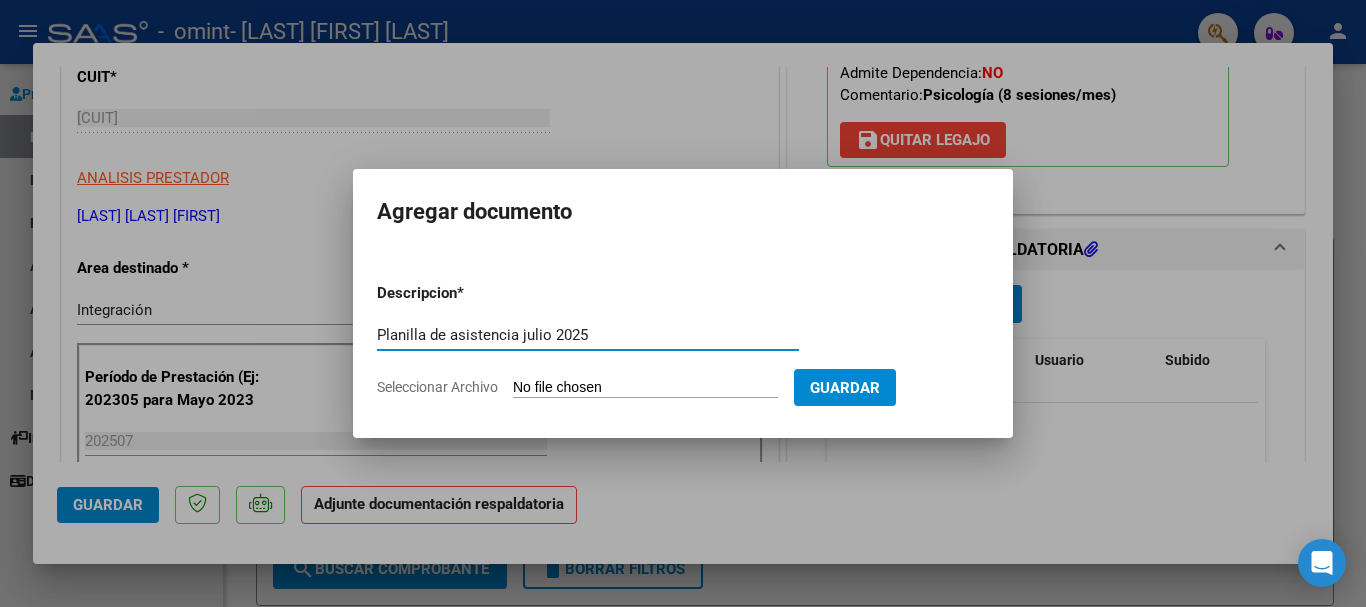 type on "Planilla de asistencia julio 2025" 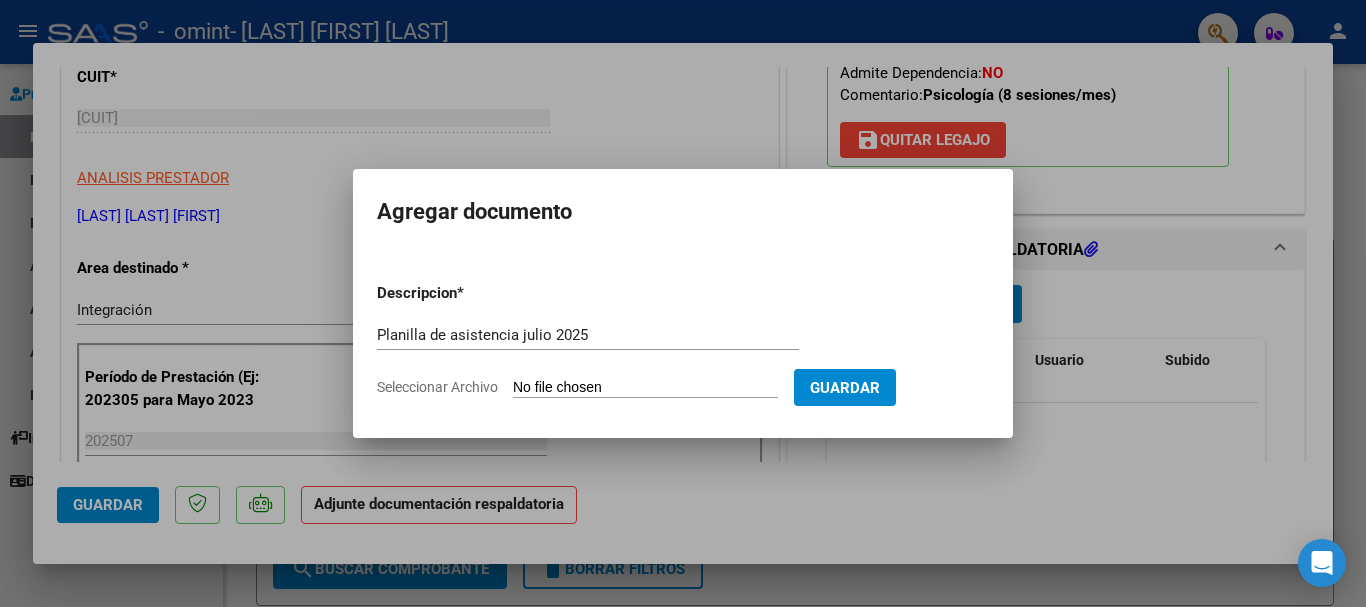 click on "Seleccionar Archivo" 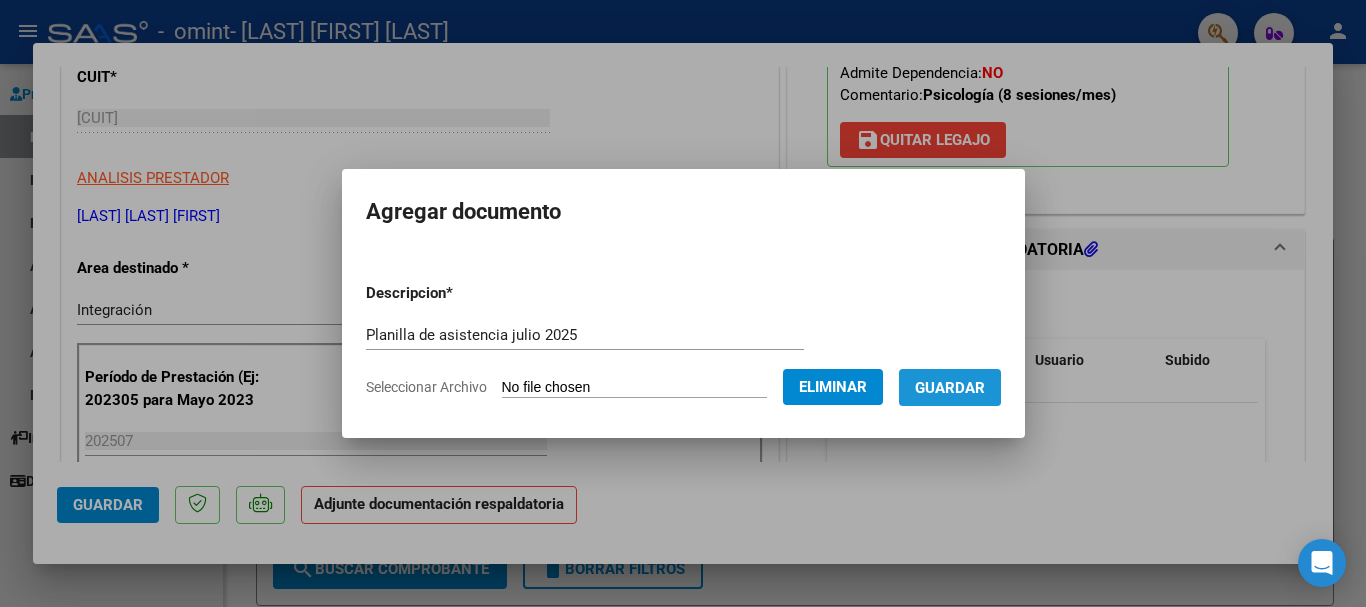 click on "Guardar" at bounding box center (950, 388) 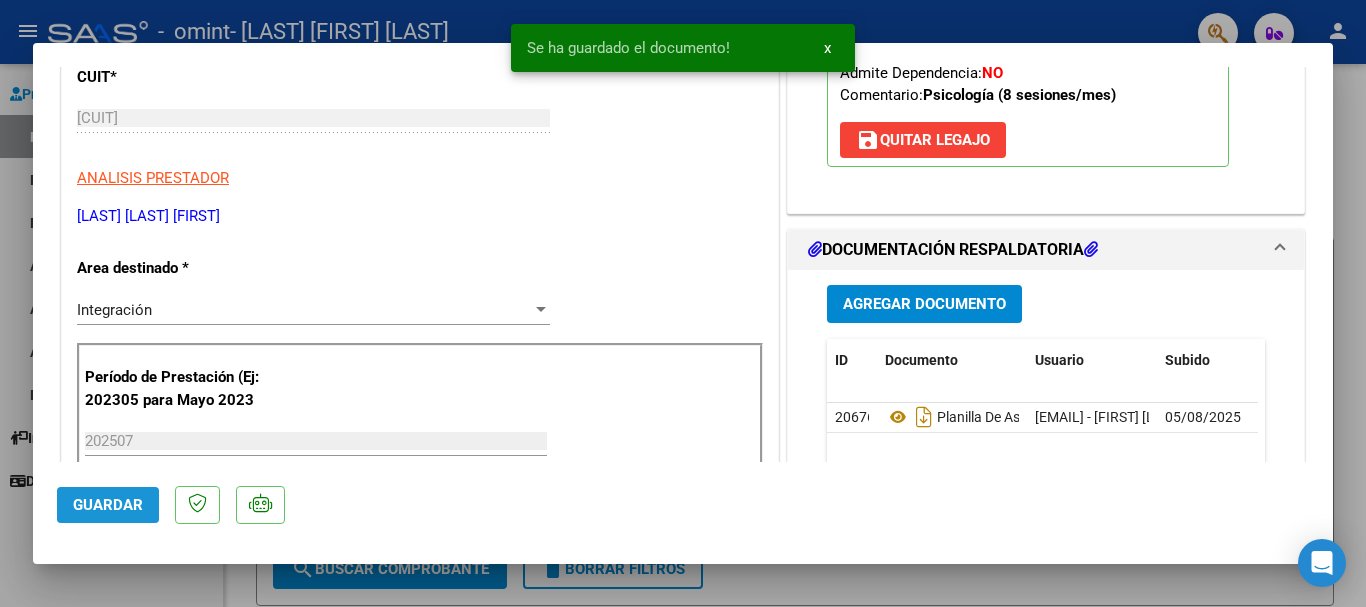 click on "Guardar" 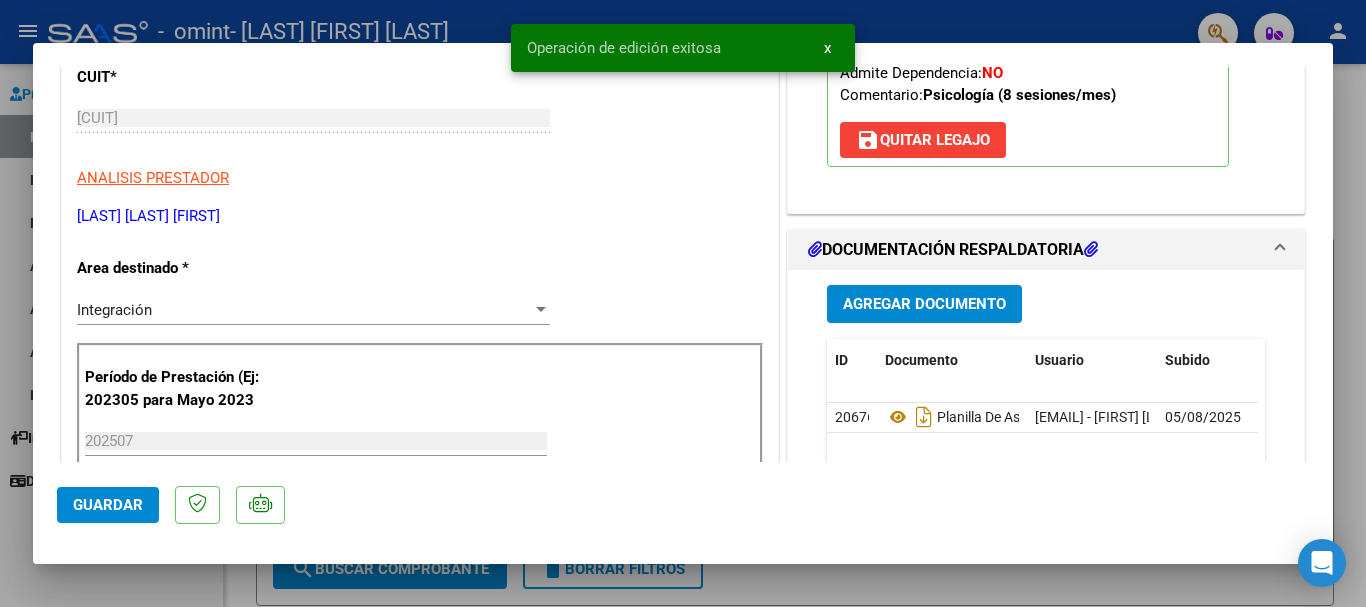 click at bounding box center [683, 303] 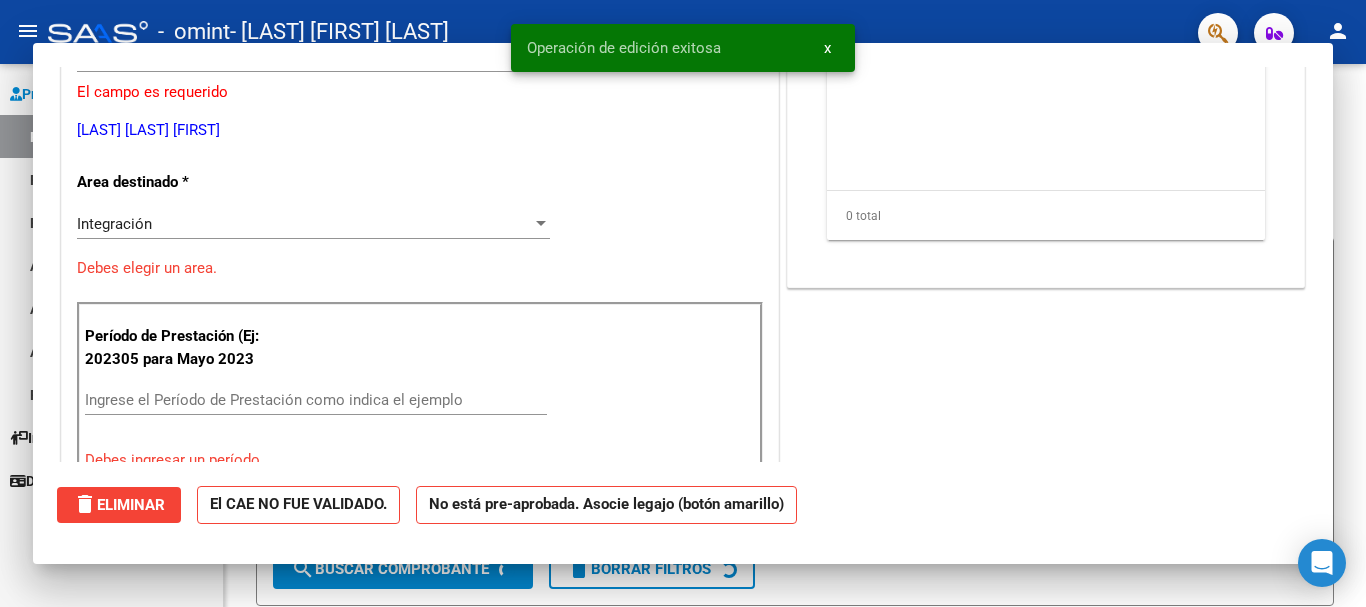 scroll, scrollTop: 0, scrollLeft: 0, axis: both 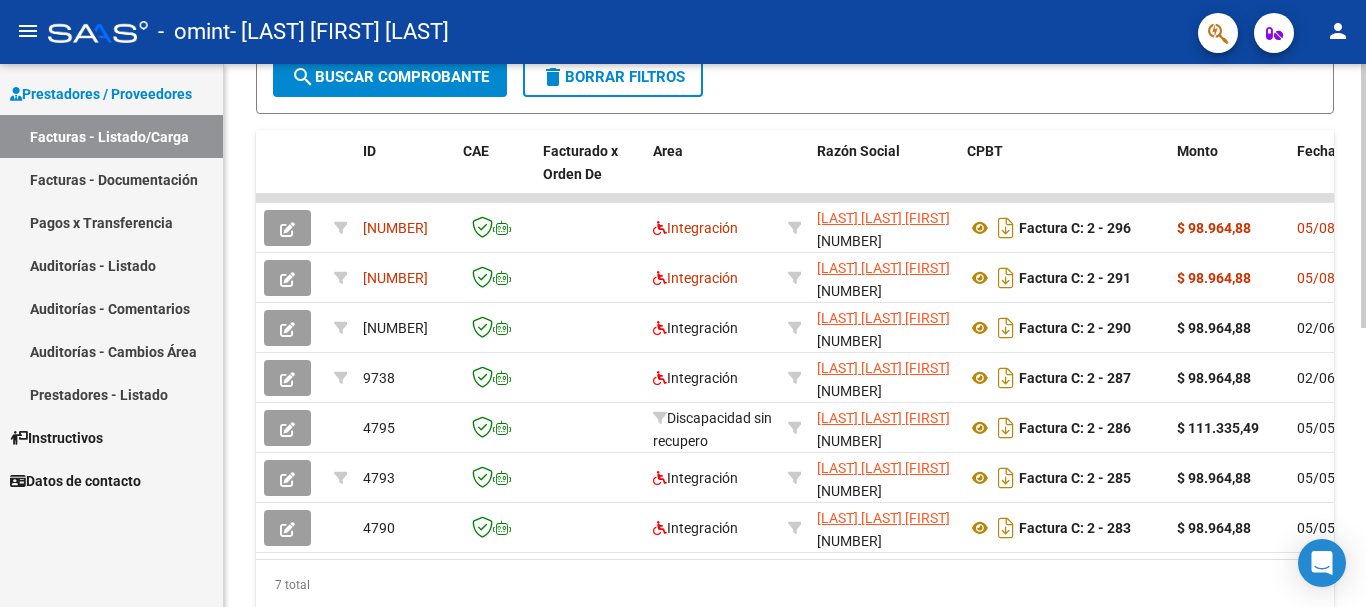 click 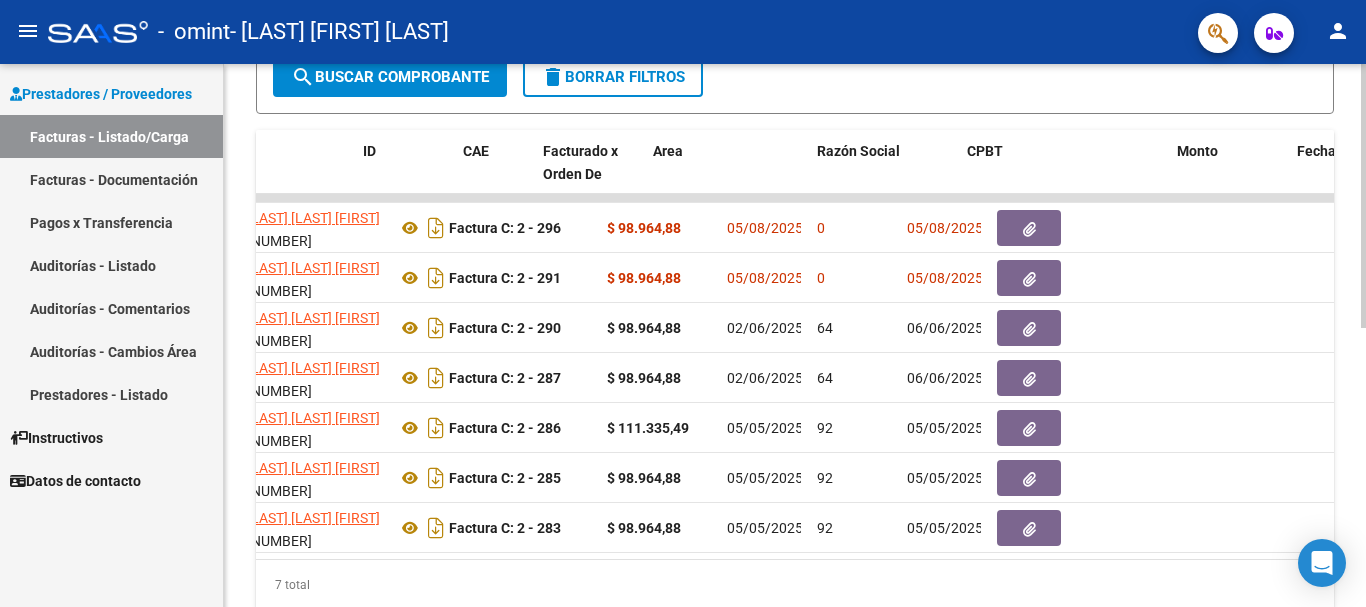 scroll, scrollTop: 0, scrollLeft: 0, axis: both 